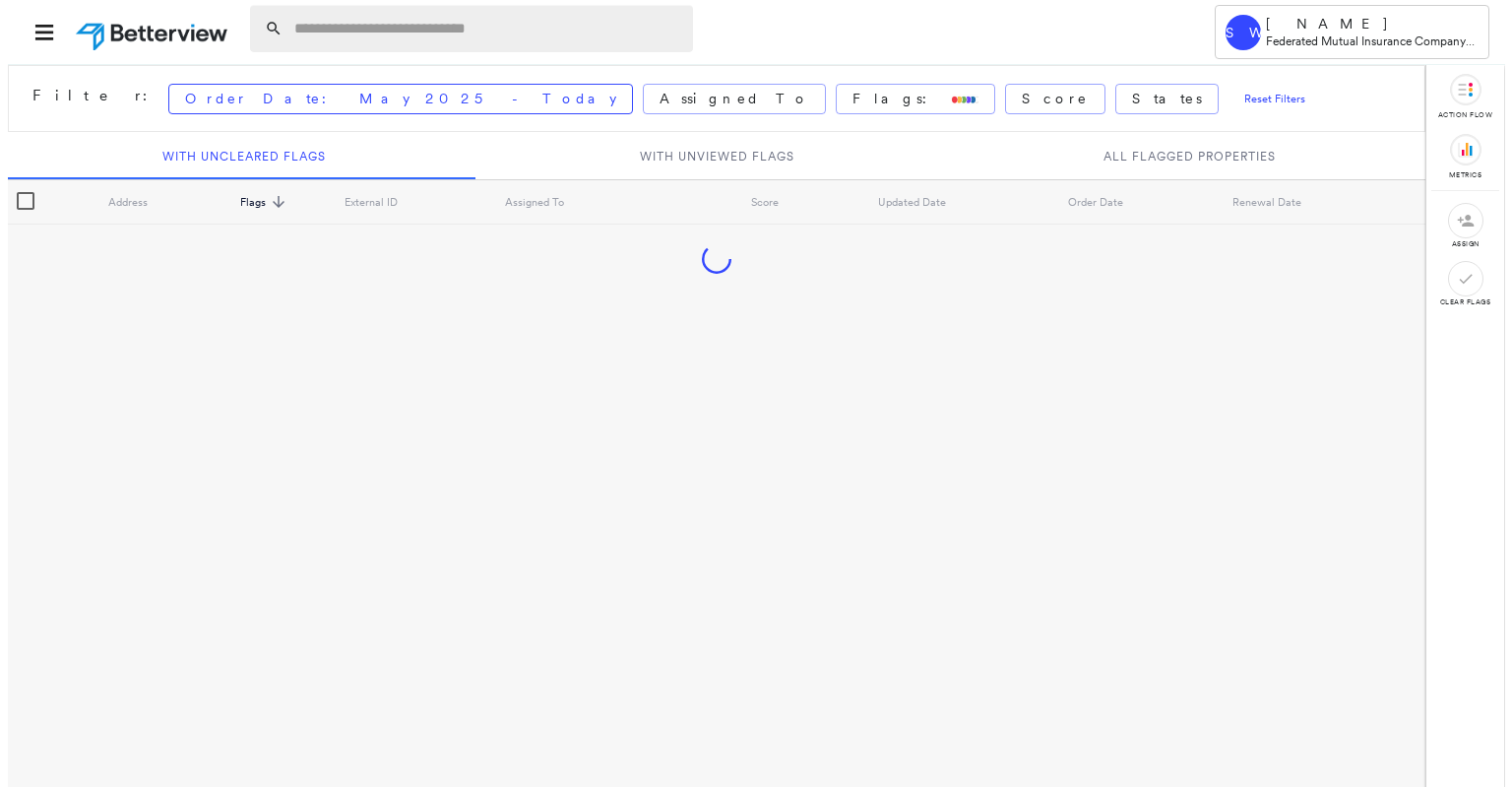 scroll, scrollTop: 0, scrollLeft: 0, axis: both 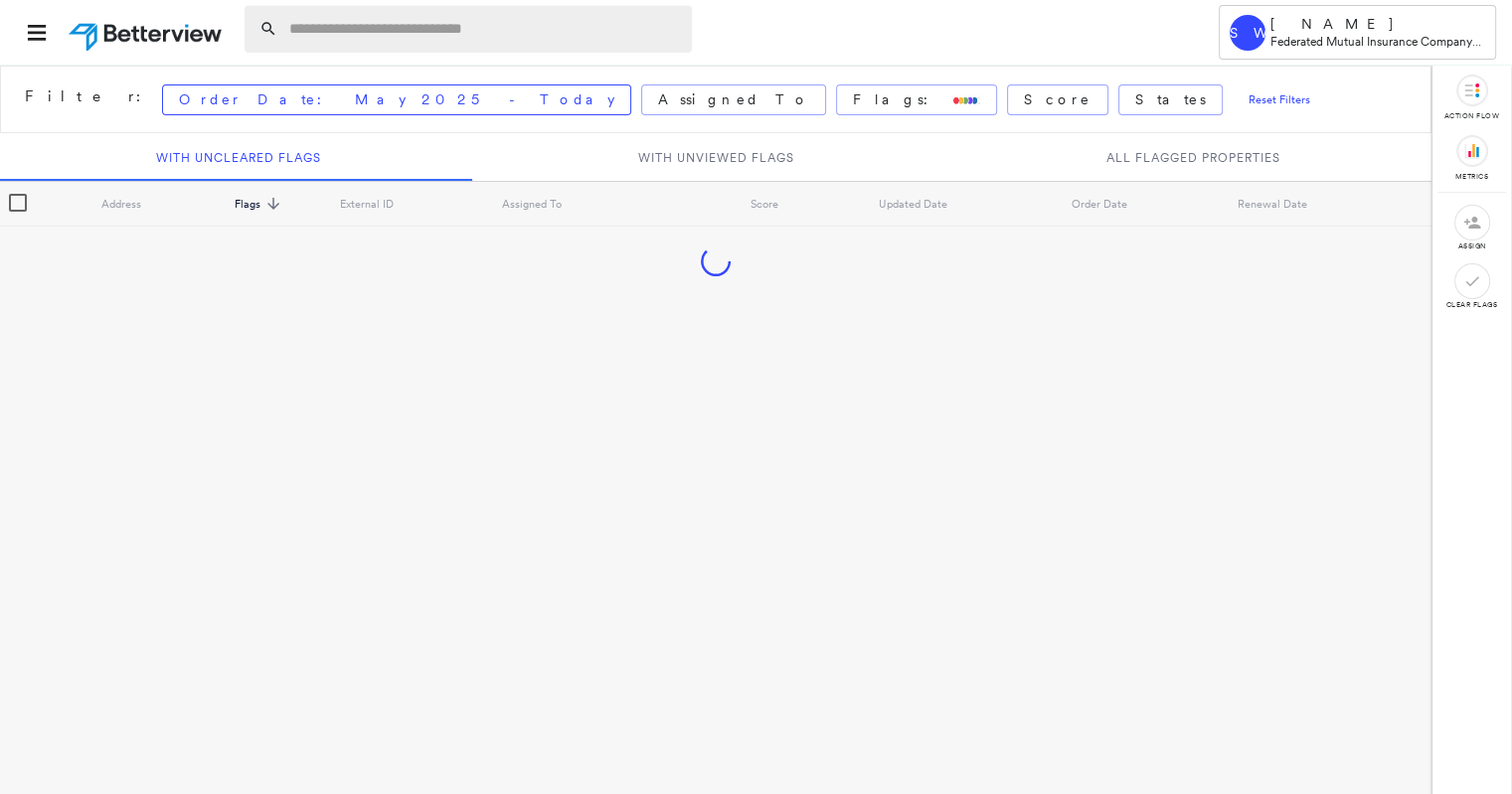 click at bounding box center [484, 29] 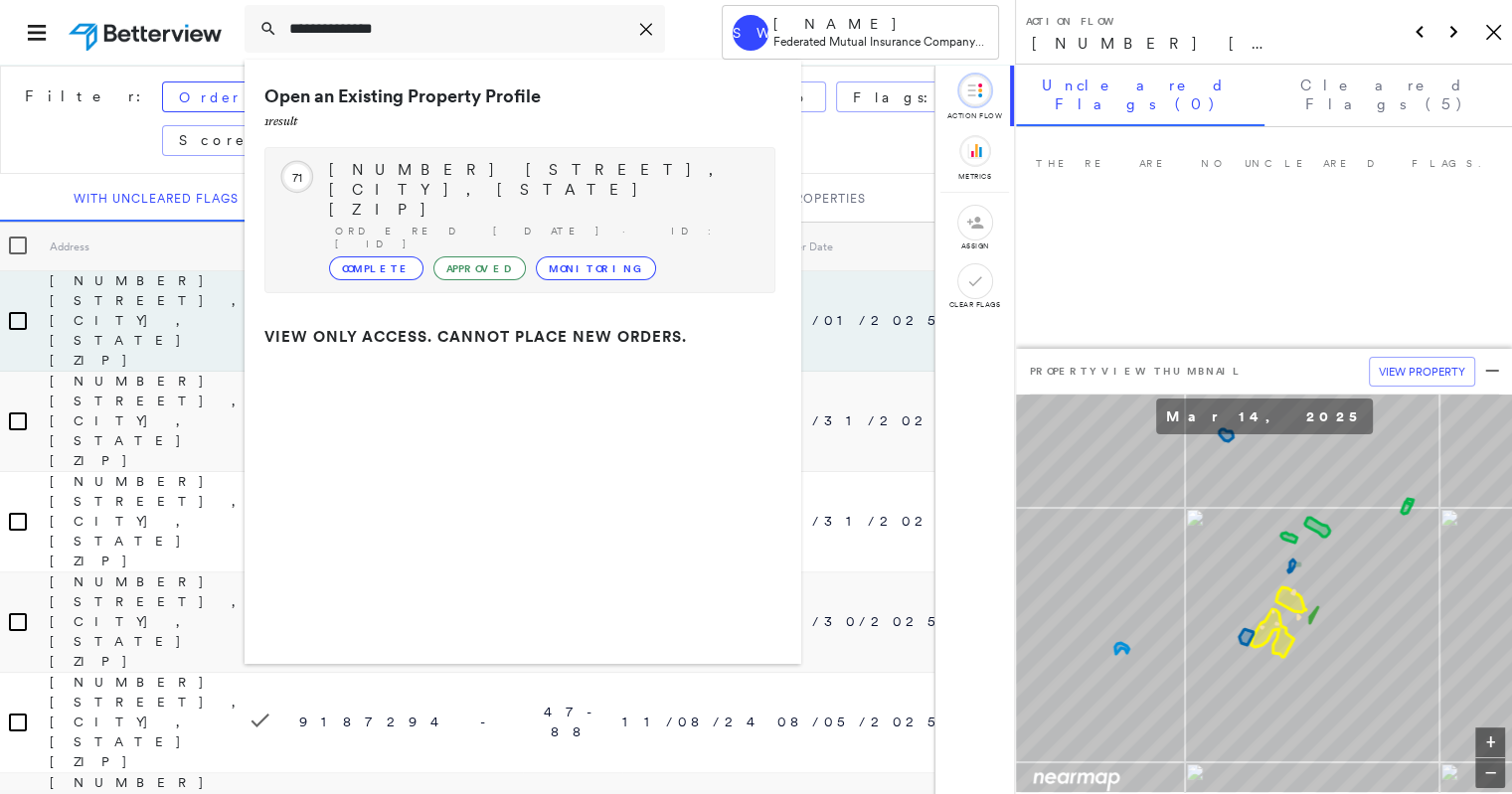 type on "**********" 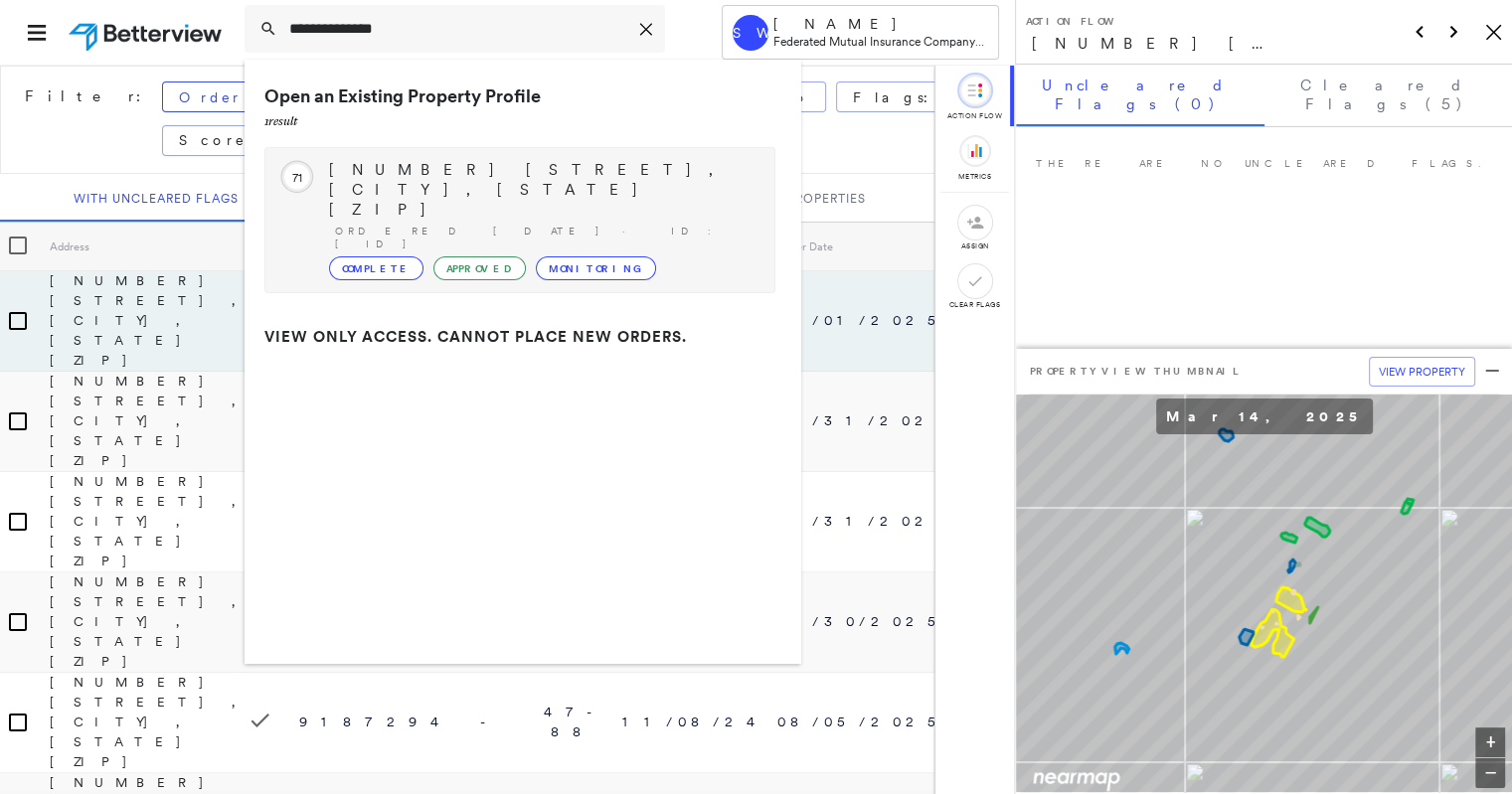 click on "Ordered [DATE] · ID: [ID]" at bounding box center [545, 238] 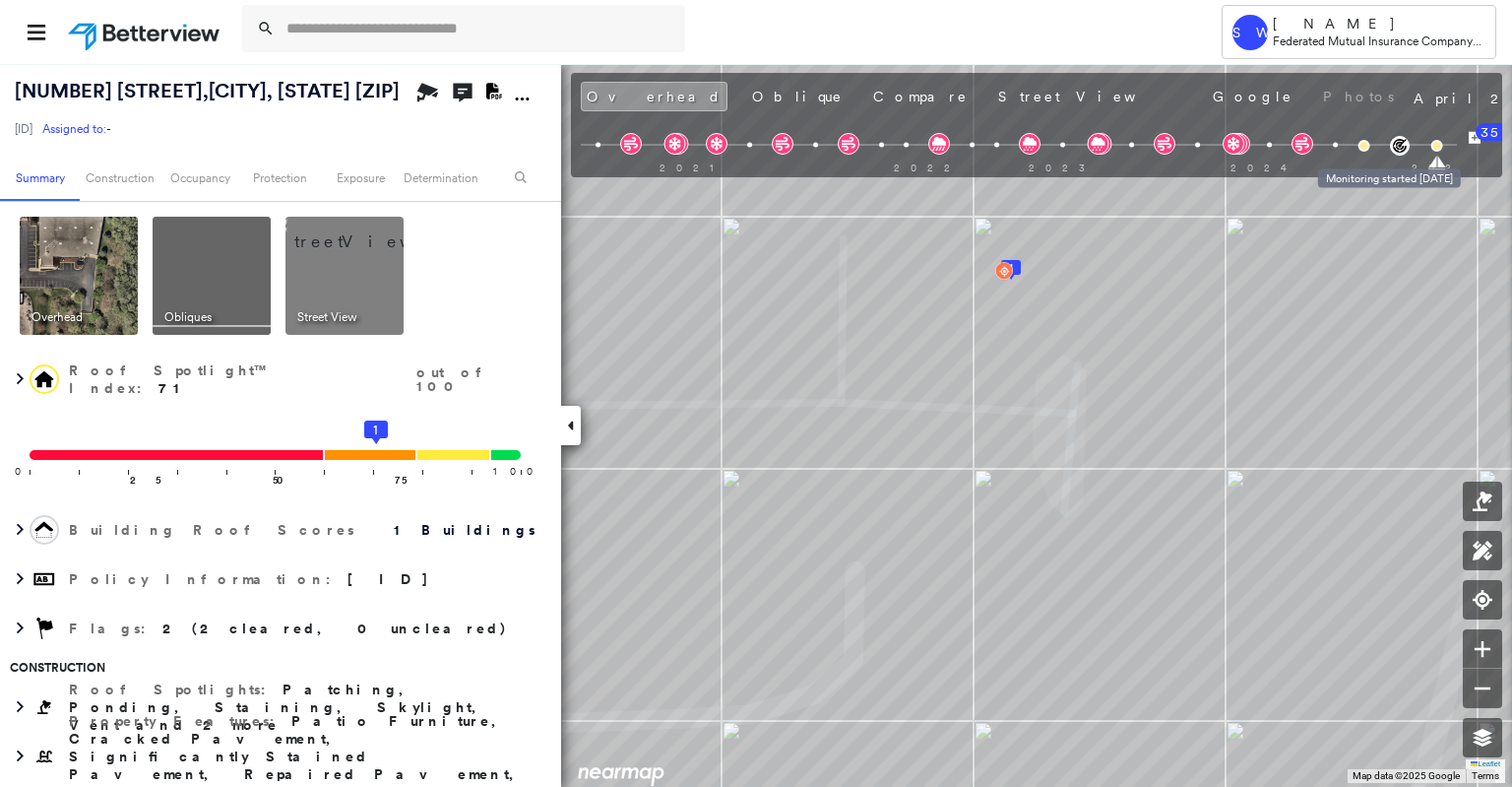 click 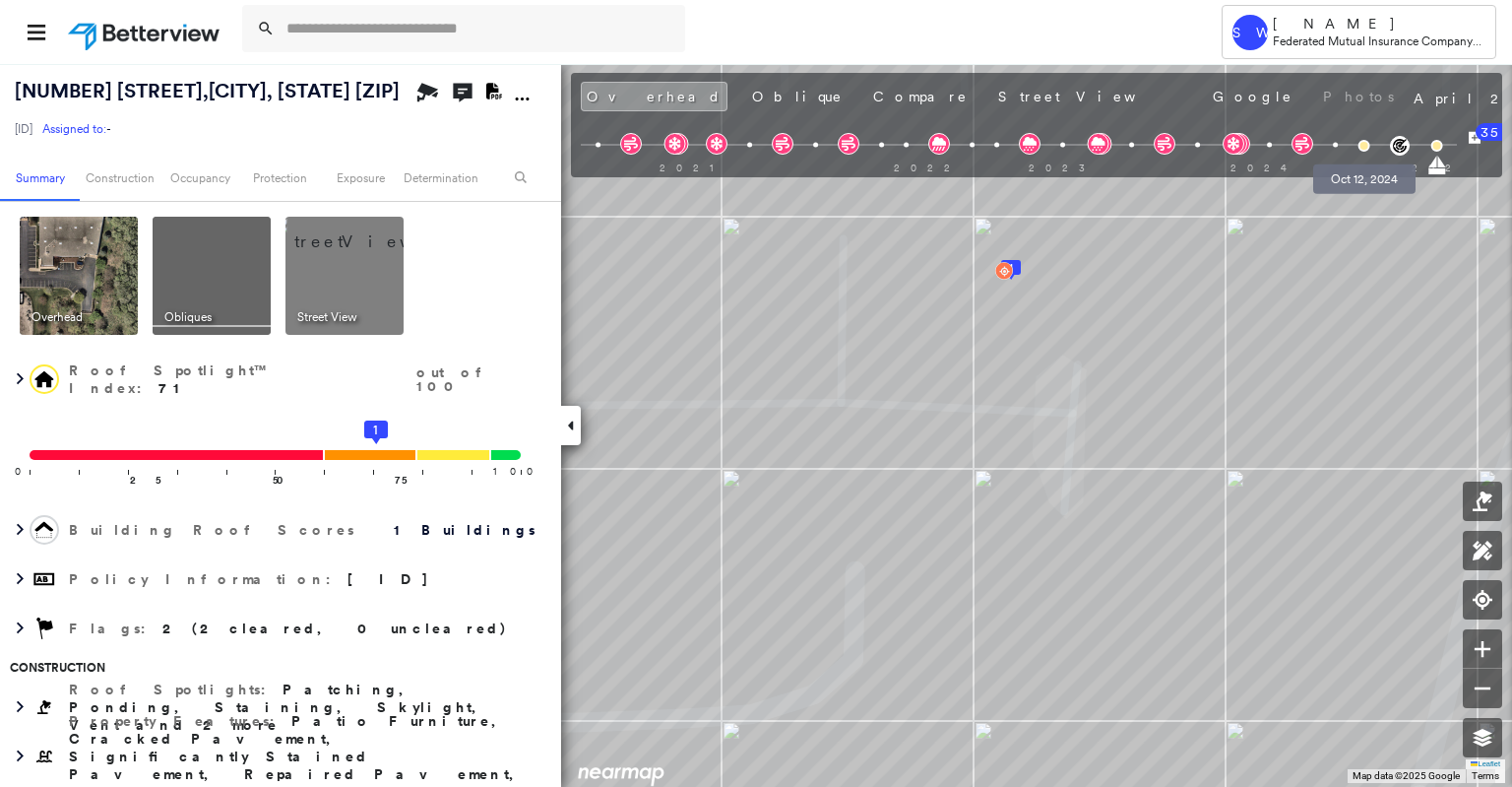click at bounding box center (1363, 146) 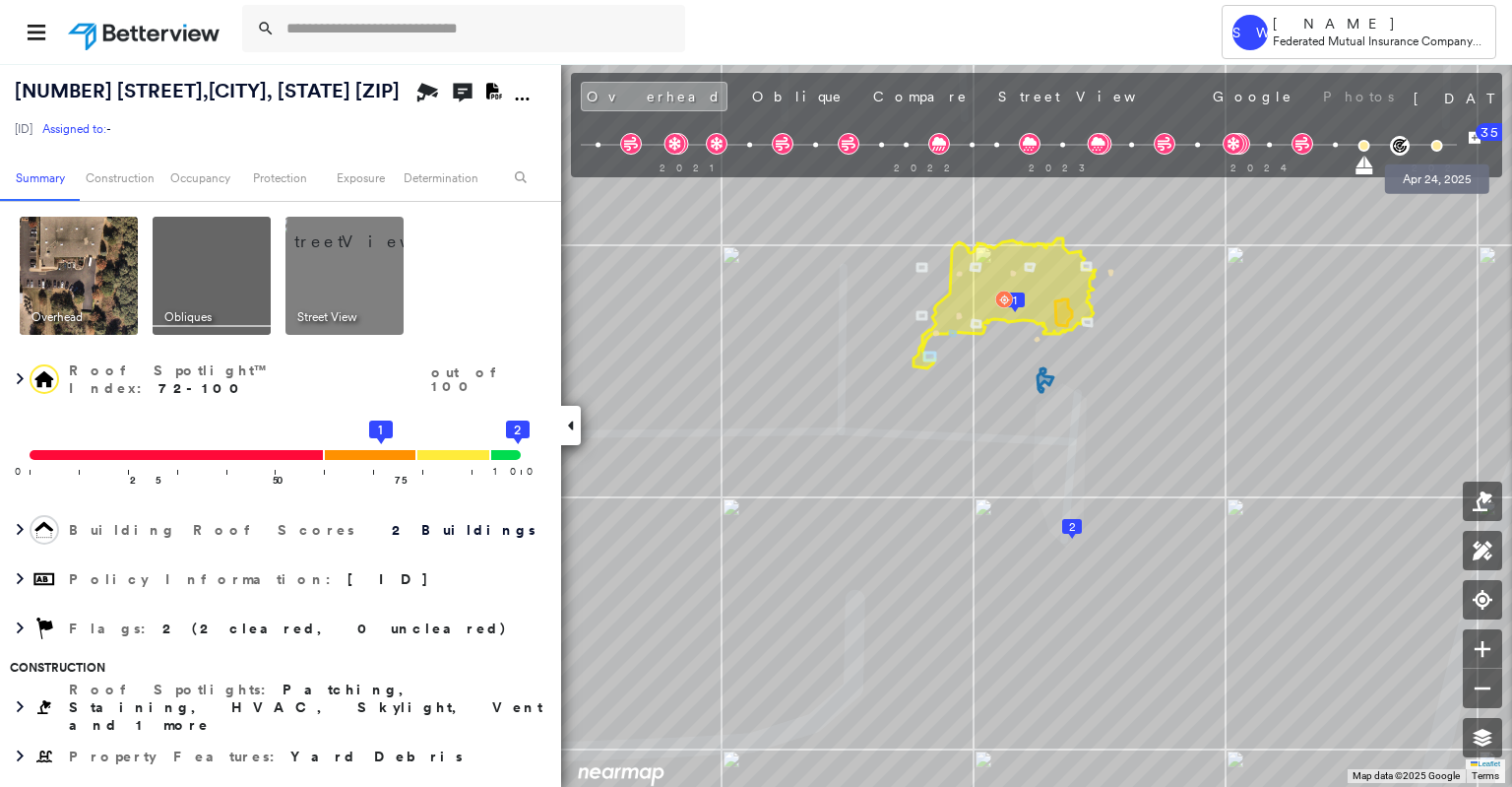 click at bounding box center (1436, 146) 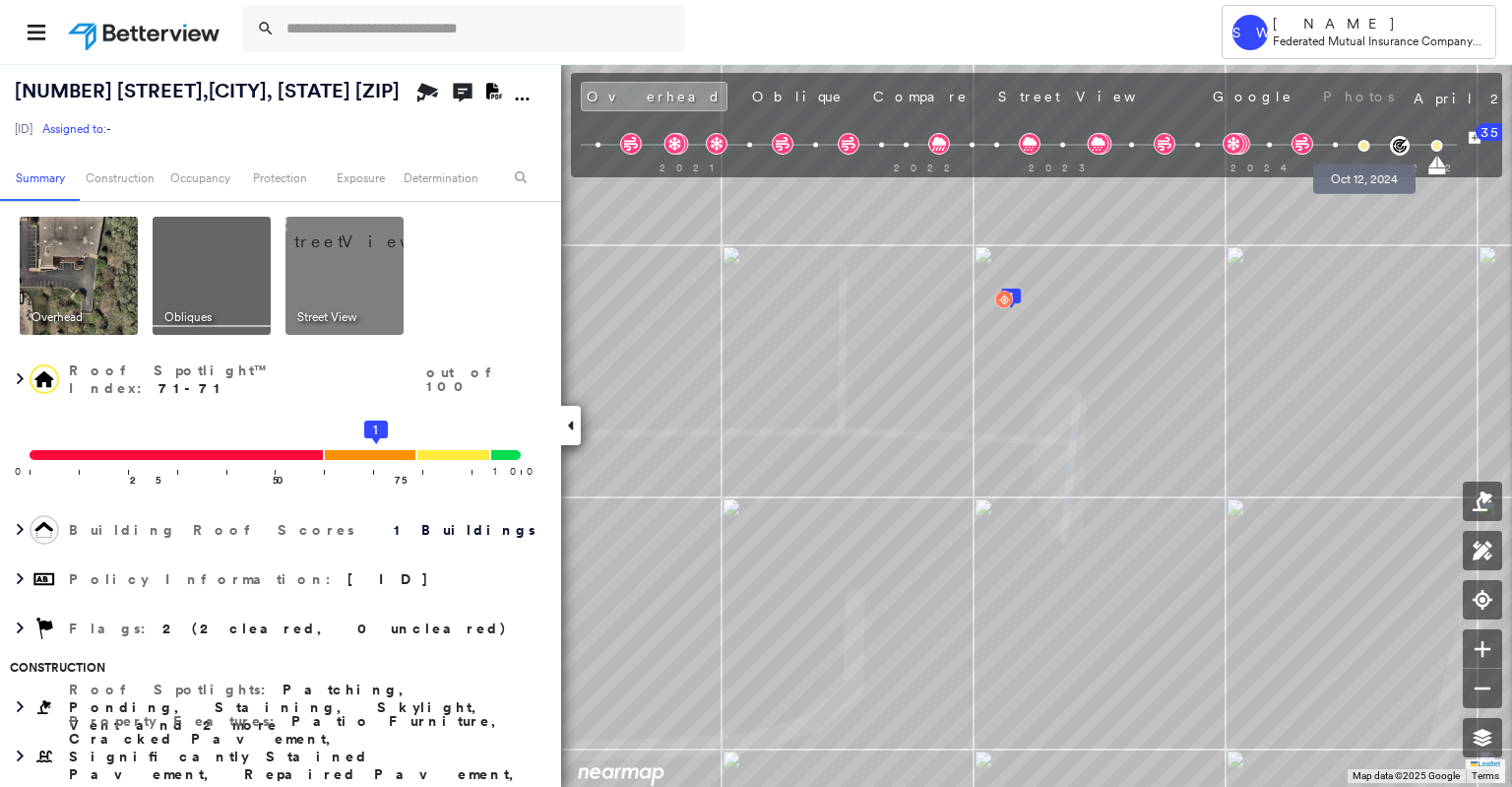 click at bounding box center (1363, 146) 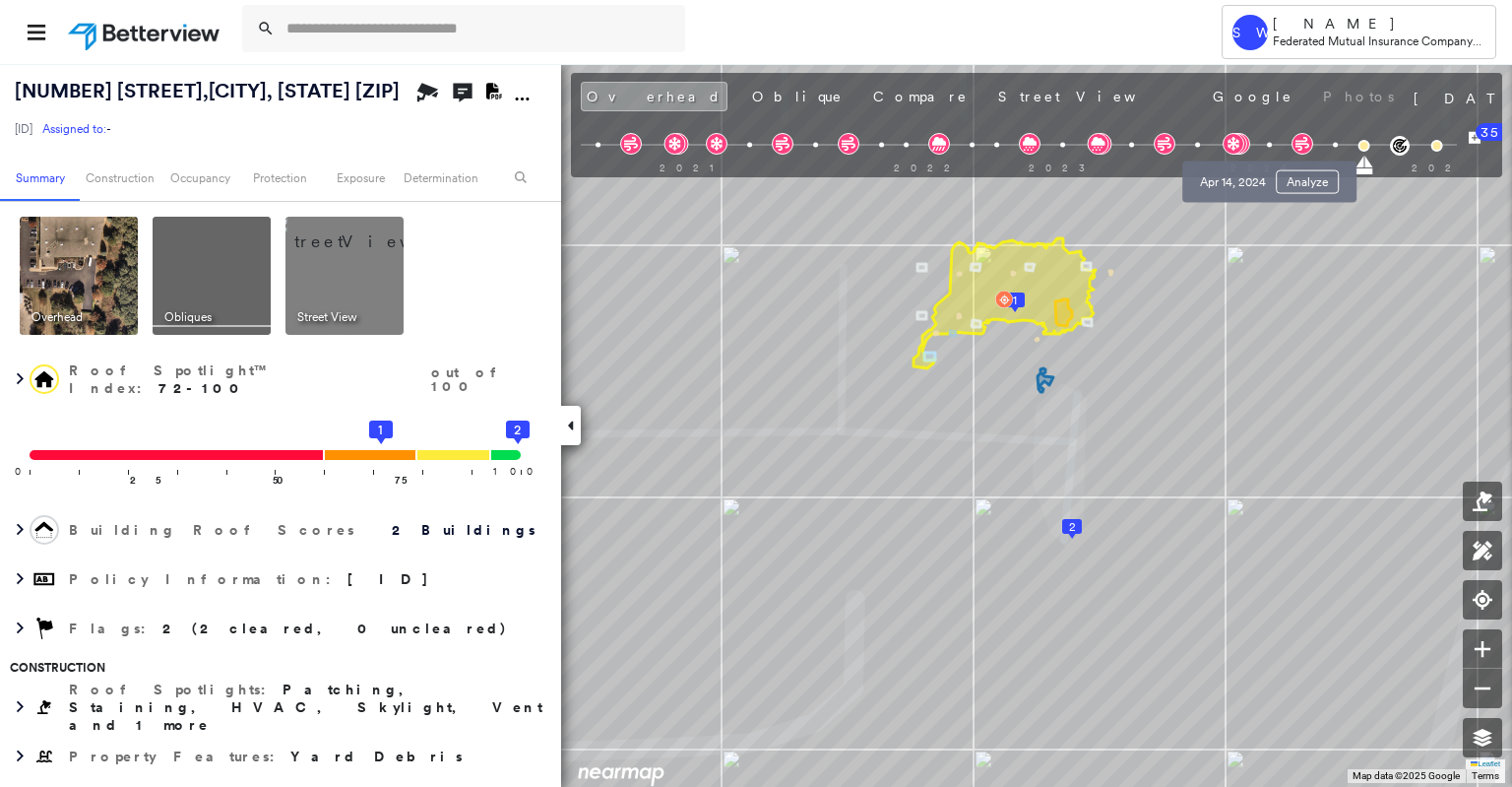click at bounding box center (1269, 145) 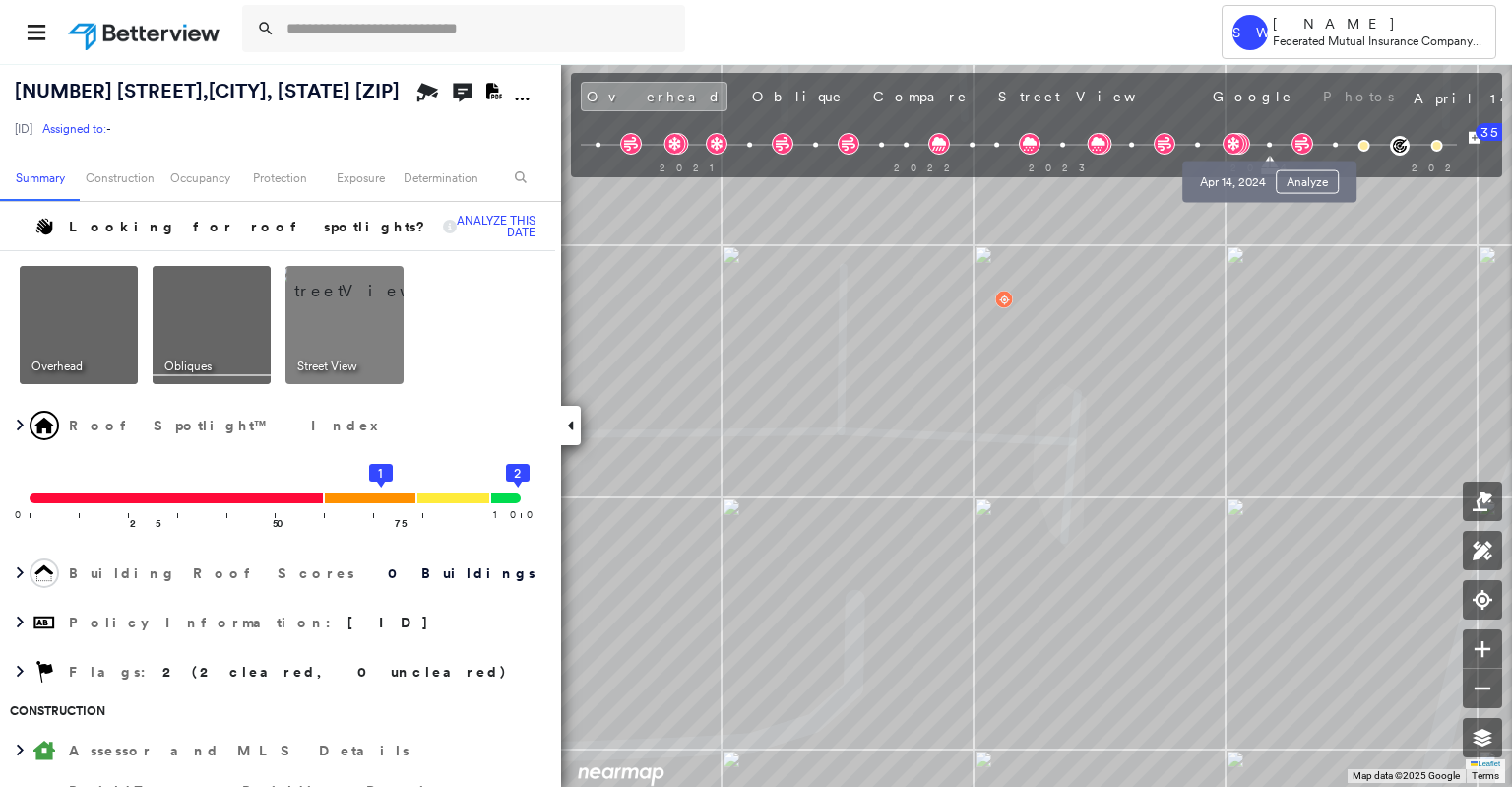 click on "Analyze" at bounding box center (1307, 182) 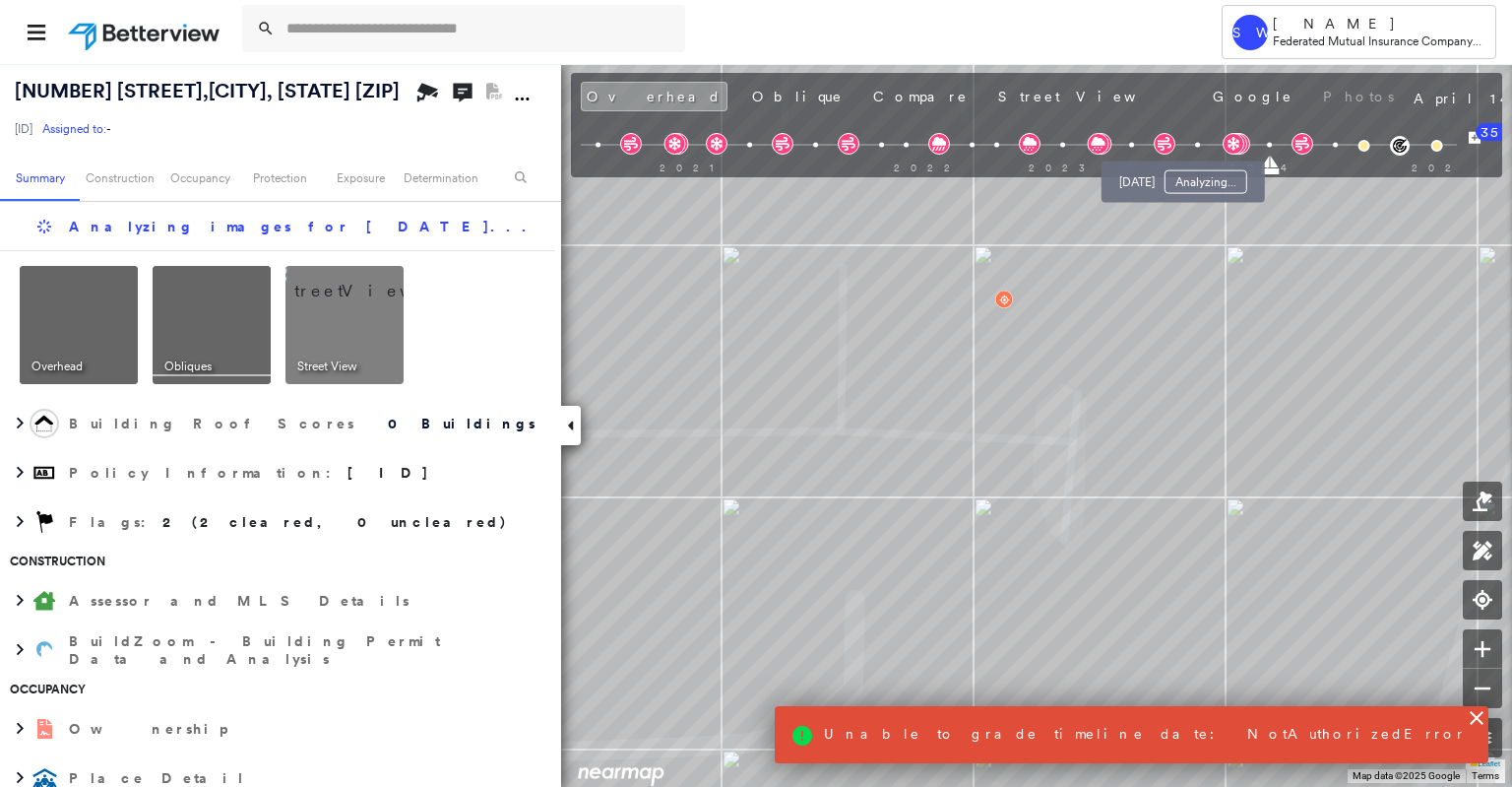 click at bounding box center [1197, 145] 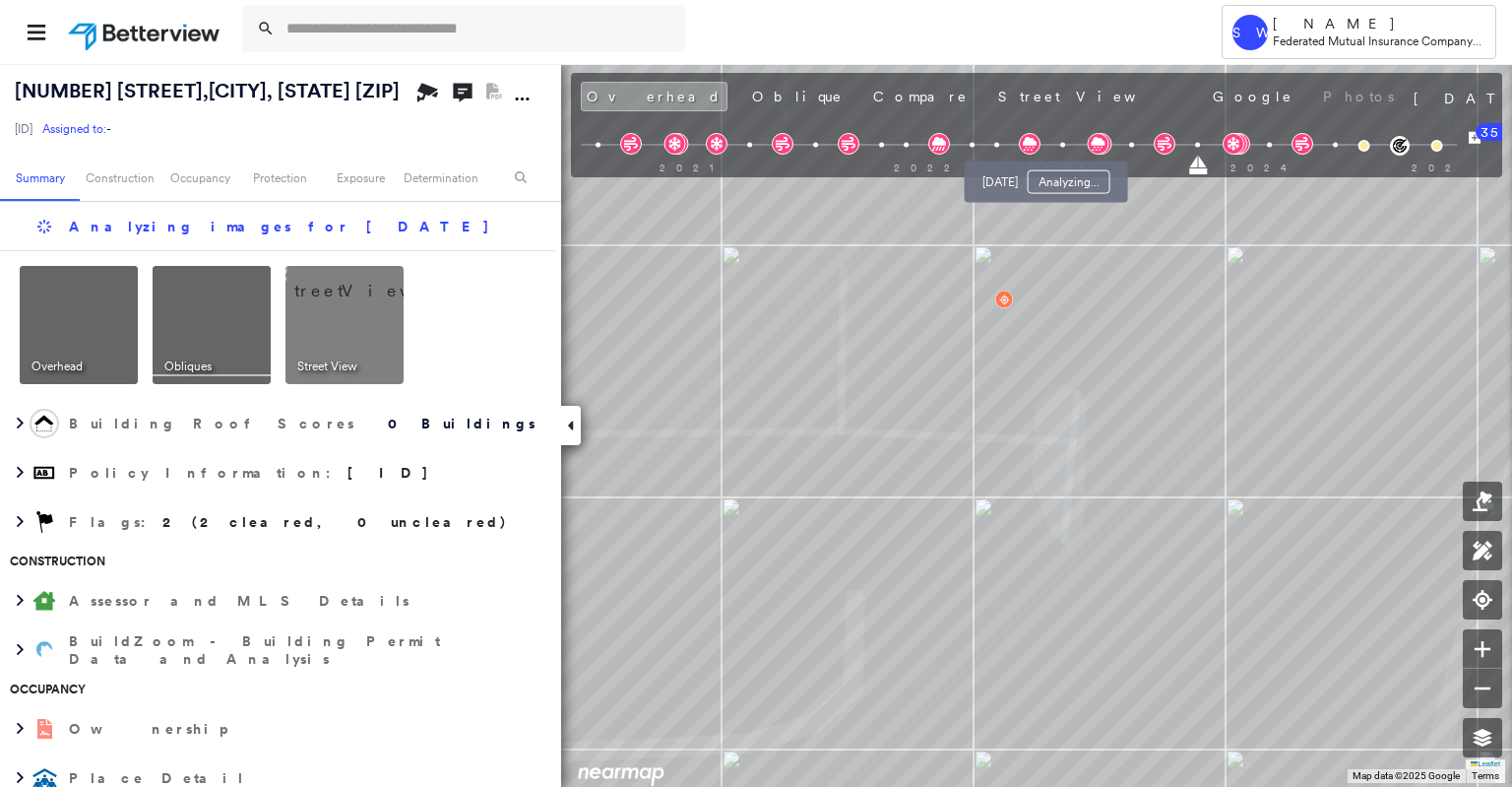 click at bounding box center [1062, 145] 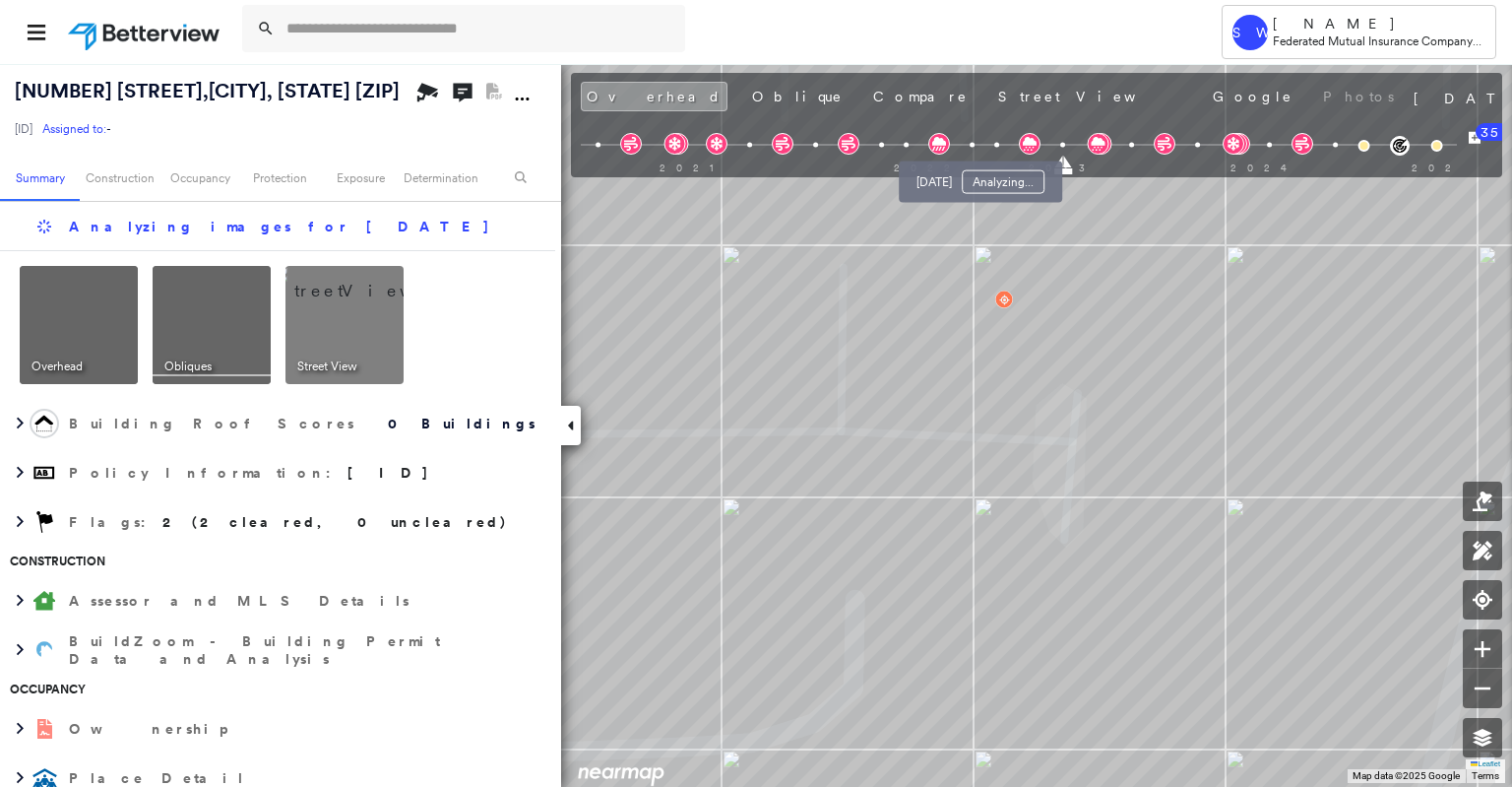 click at bounding box center [996, 145] 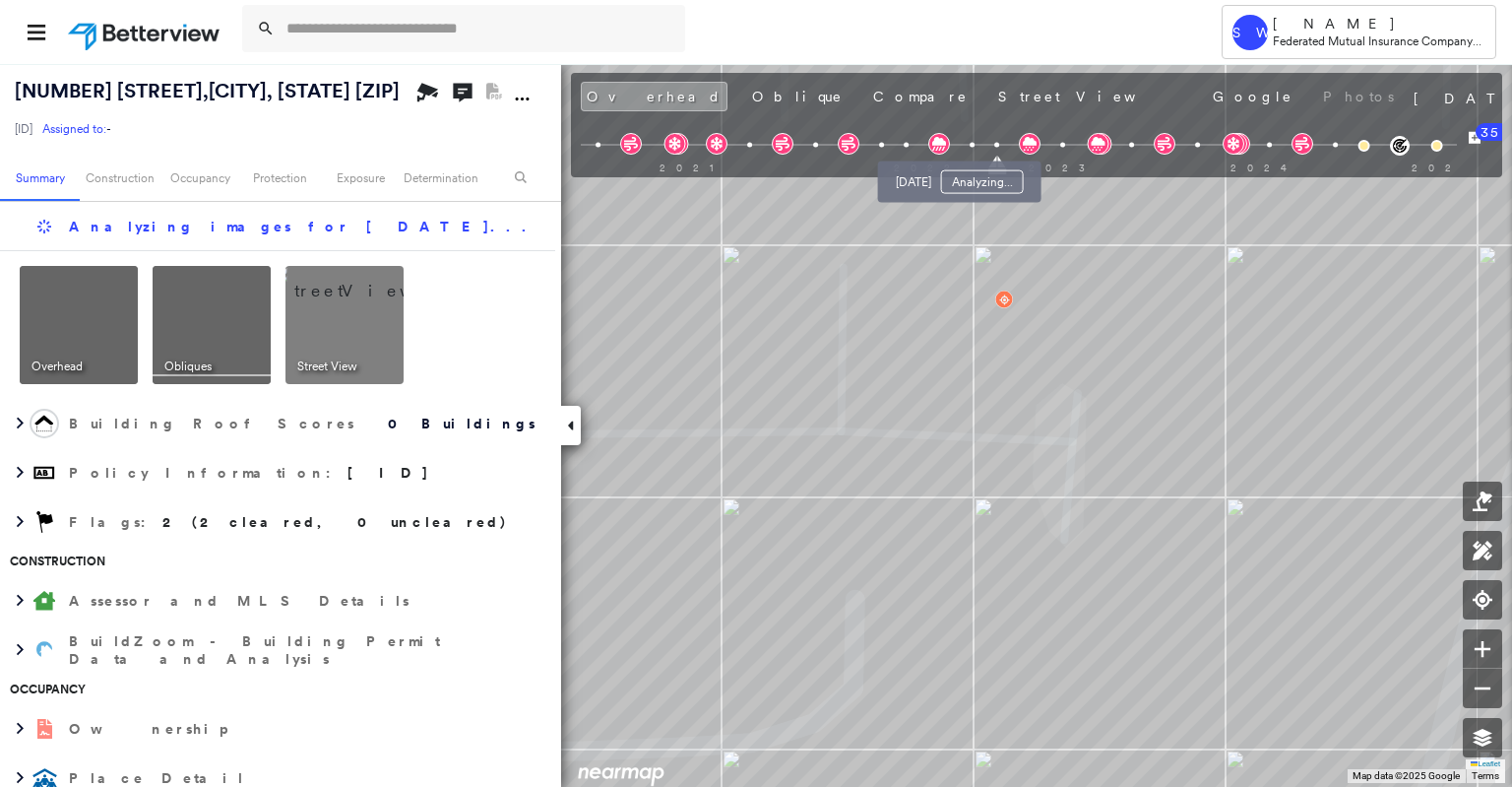 click at bounding box center [972, 145] 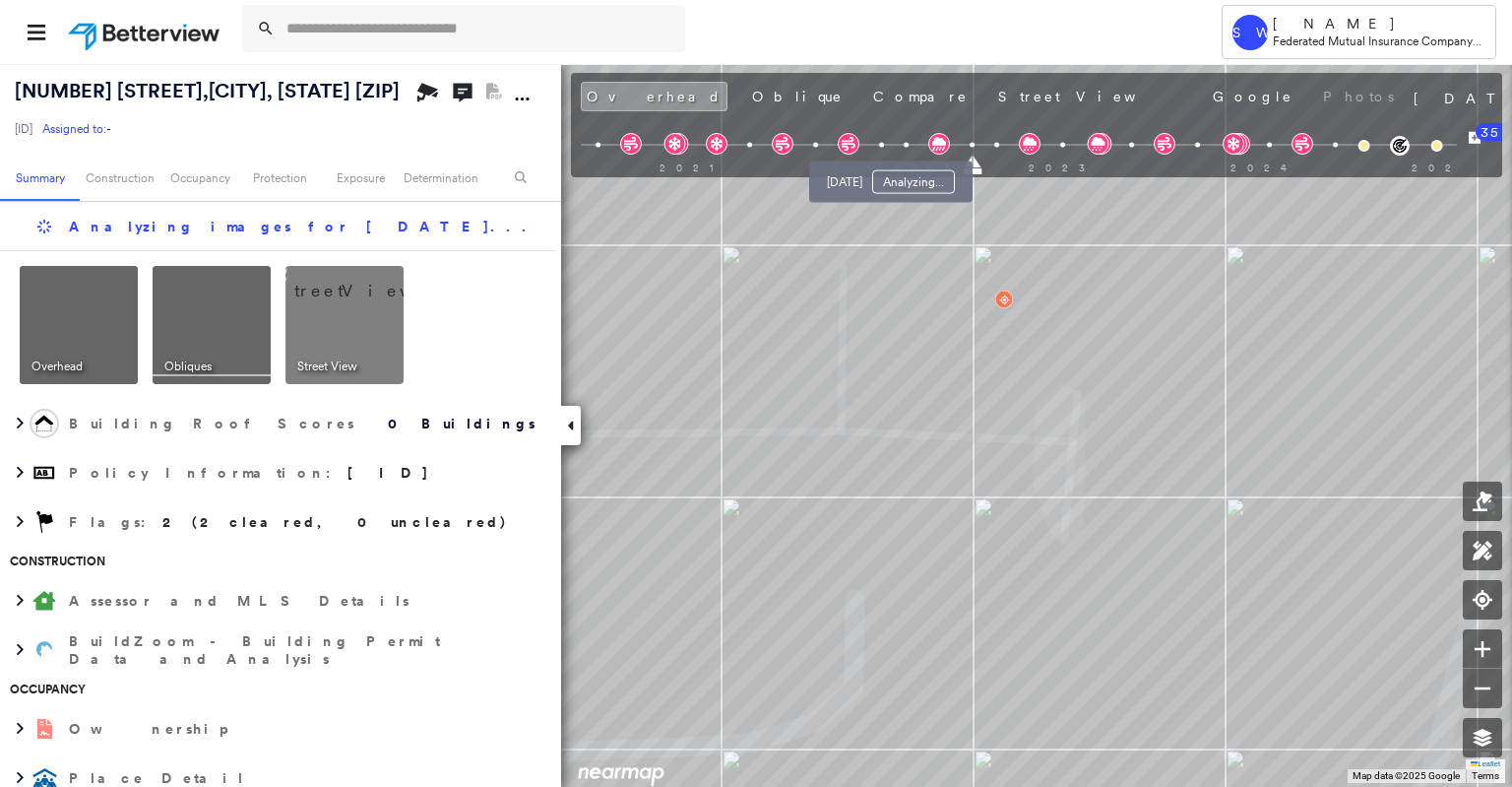 click at bounding box center [906, 145] 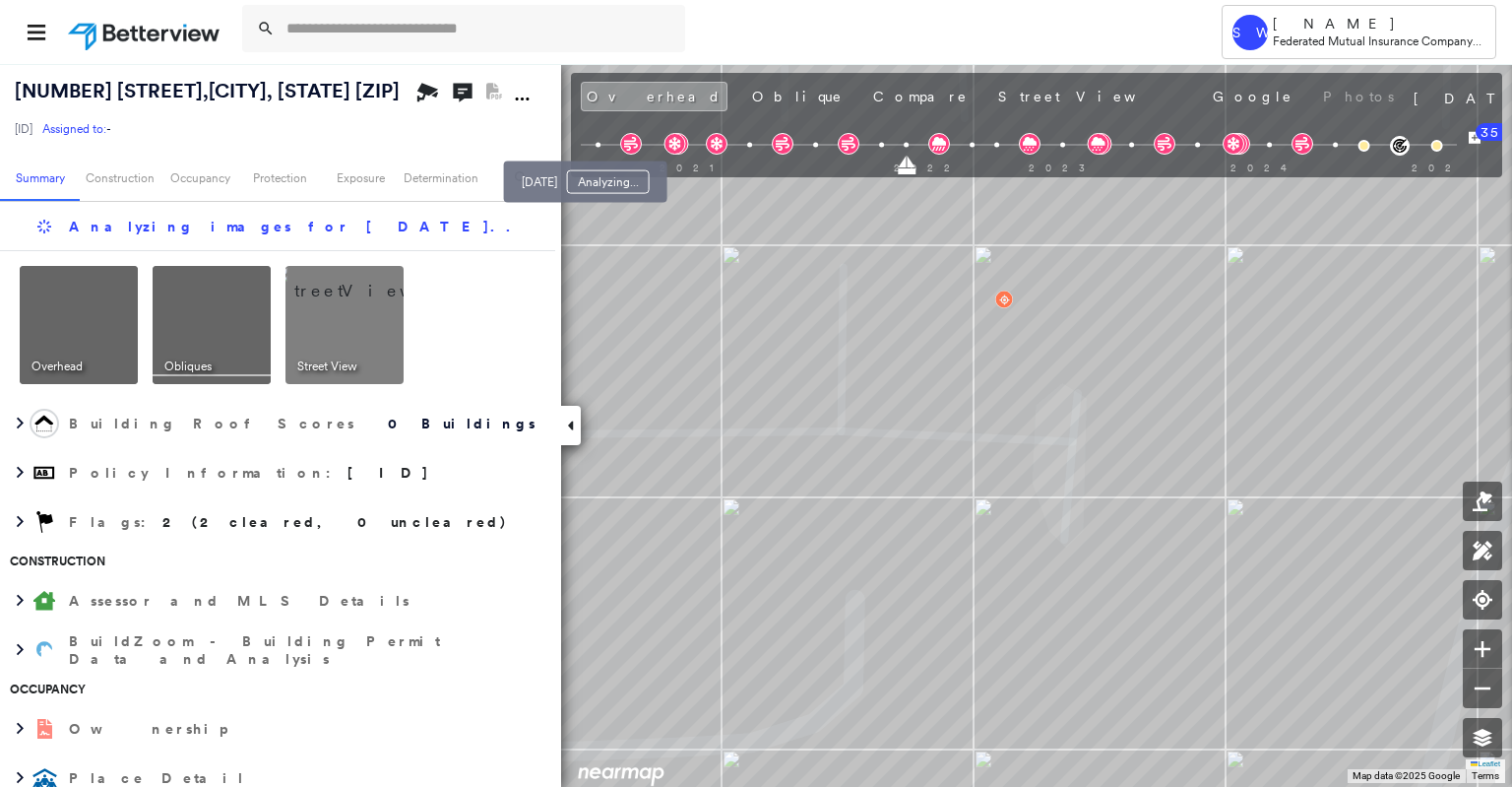 click at bounding box center (598, 145) 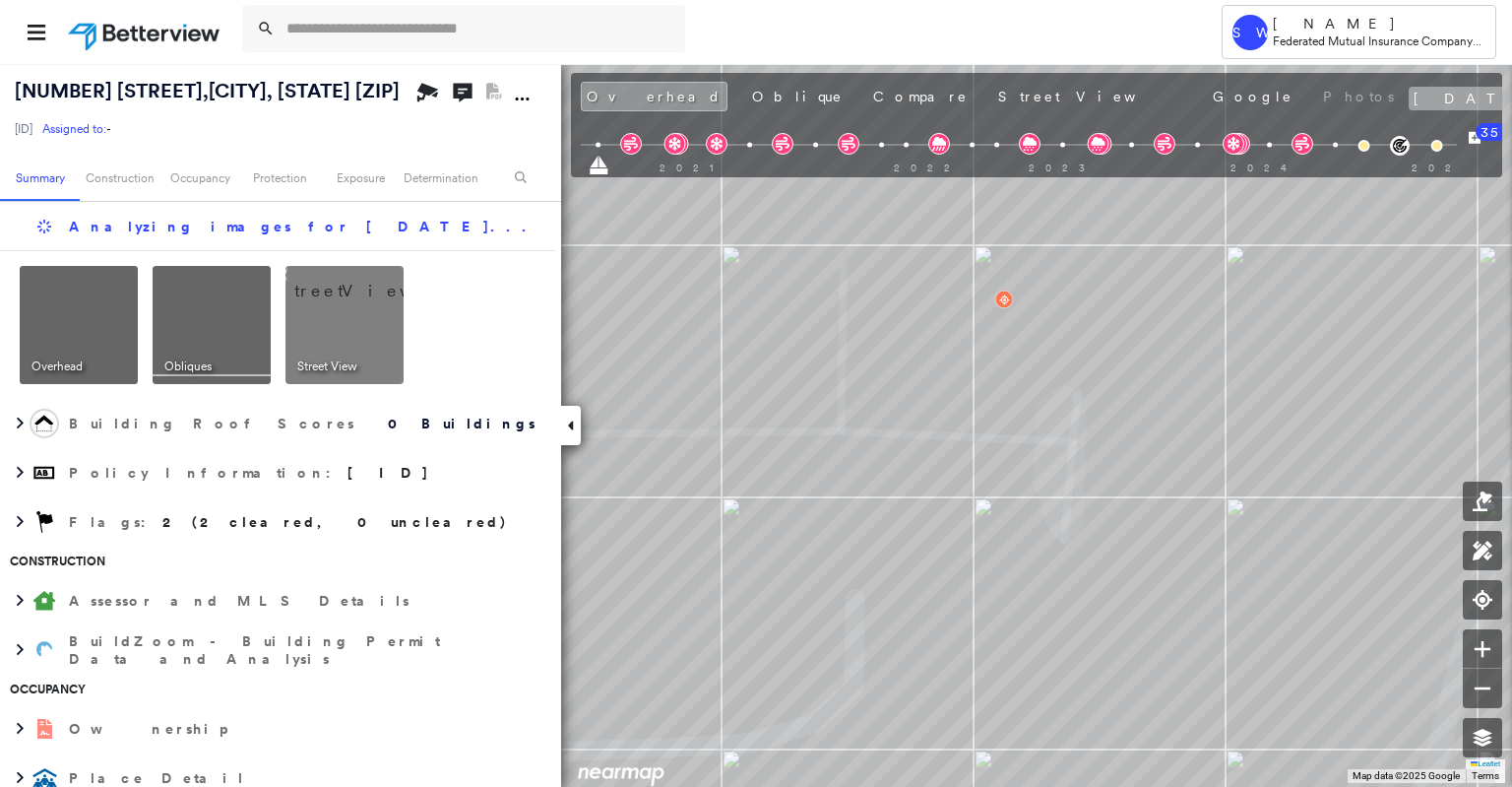 click 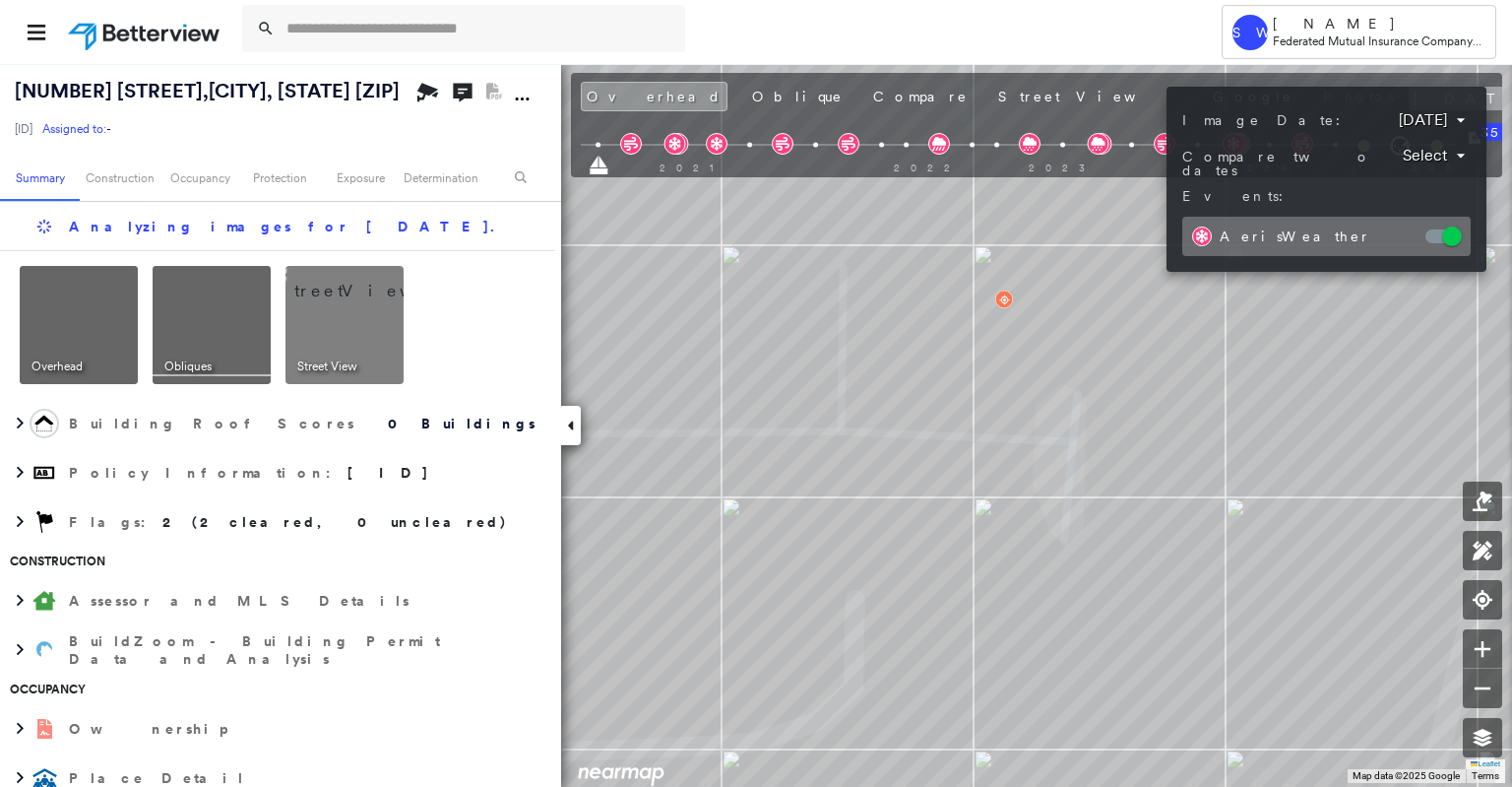 click on "**********" at bounding box center [1326, 179] 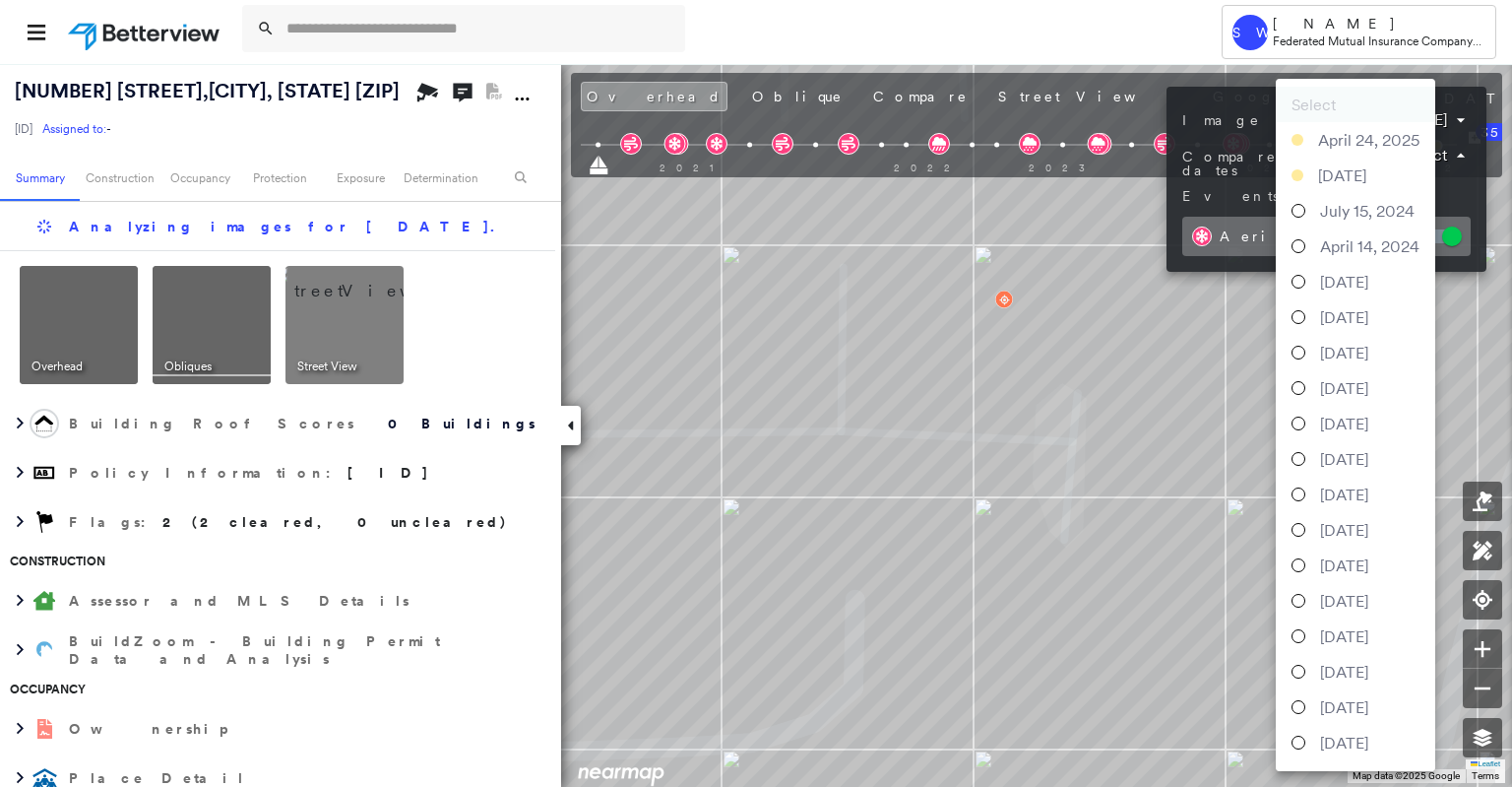 click on "Tower SW [NAME] Federated Mutual Insurance Company - PL / CL [NUMBER] [STREET], [CITY], [STATE] [ZIP] [ID] Assigned to: - Assigned to: - [ID] Assigned to: - Open Comments PDF Report Not Available Summary Construction Occupancy Protection Exposure Determination Analyzing images for [DATE] . Overhead Obliques Street View Building Roof Scores 0 Buildings Policy Information : [ID] Flags : 2 (2 cleared, 0 uncleared) Construction Assessor and MLS Details BuildZoom - Building Permit Data and Analysis Occupancy Ownership Place Detail Protection Exposure Determination Flags : 2 (2 cleared, 0 uncleared) Uncleared Flags (0) Cleared Flags (2) There are no uncleared flags. Action Taken New Entry History Quote/New Business Terms & Conditions Added ACV Endorsement Added Cosmetic Endorsement Inspection/Loss Control Report Information Added to Inspection Survey Onsite Inspection Ordered Determined No Inspection Needed General Used Report to Further Agent/Insured Discussion Save Renewal 35" at bounding box center (756, 393) 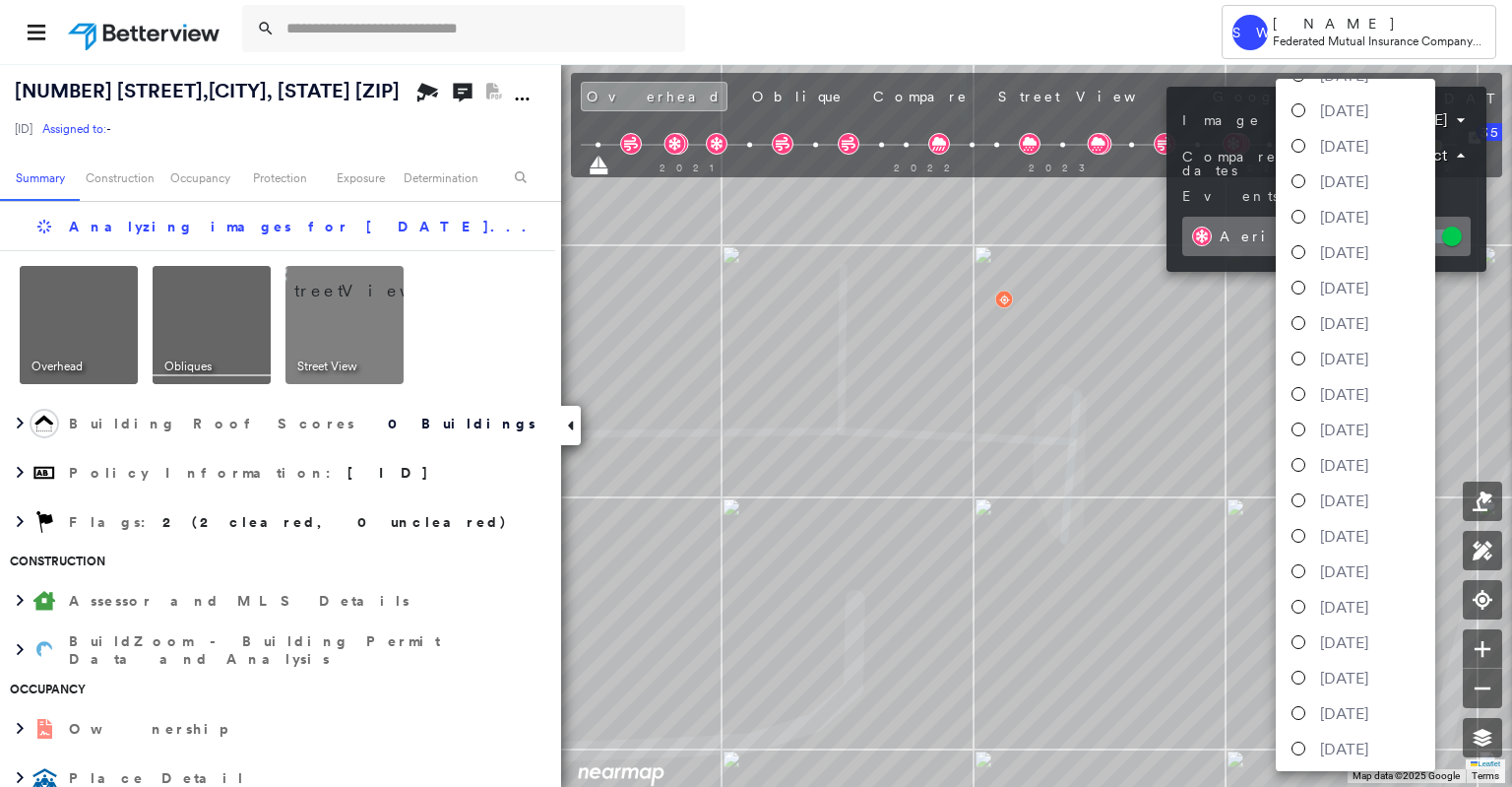 scroll, scrollTop: 492, scrollLeft: 0, axis: vertical 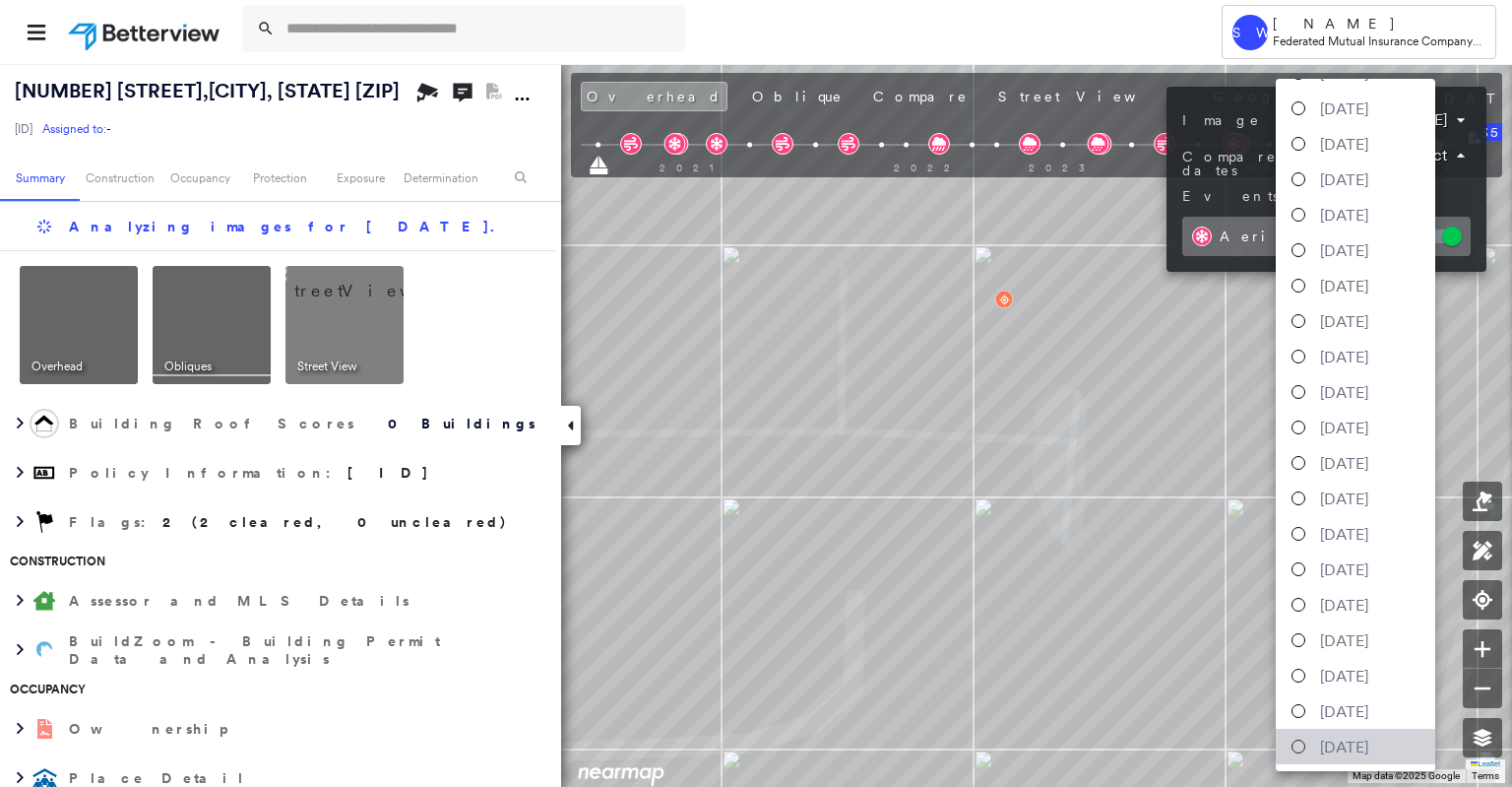 click at bounding box center (1298, 747) 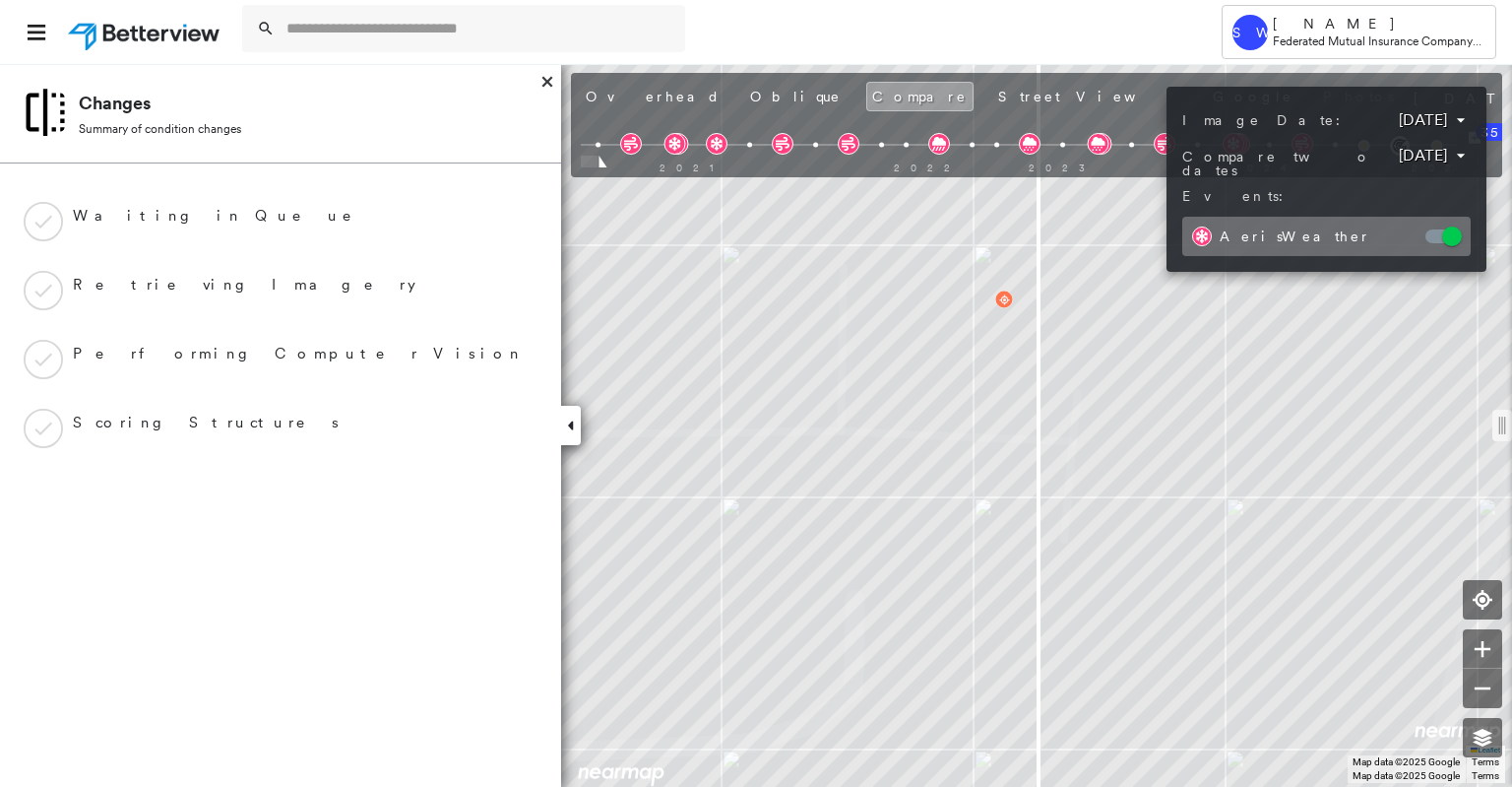 drag, startPoint x: 1041, startPoint y: 426, endPoint x: 988, endPoint y: 440, distance: 54.8179 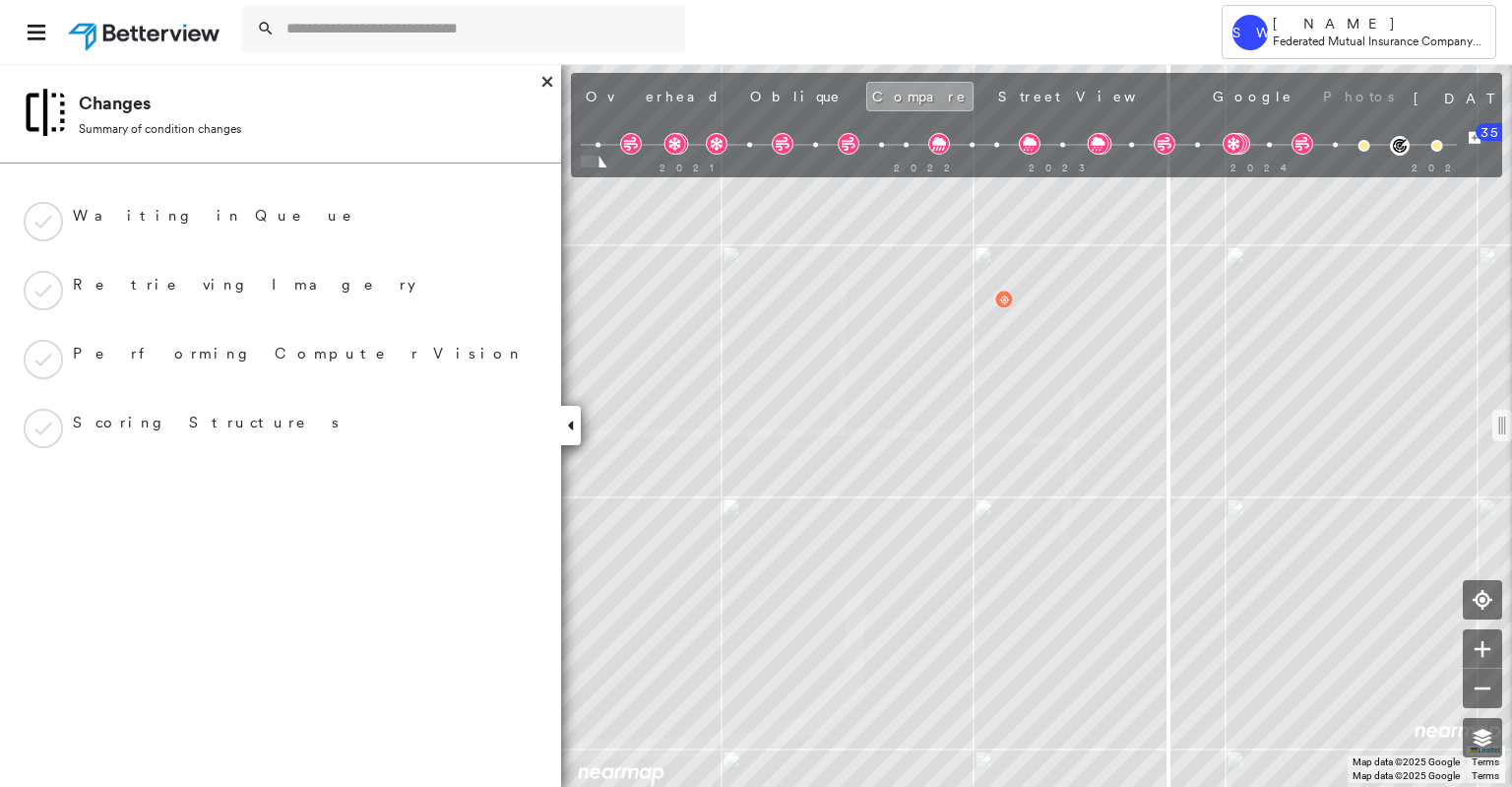 drag, startPoint x: 1042, startPoint y: 428, endPoint x: 1382, endPoint y: 562, distance: 365.45314 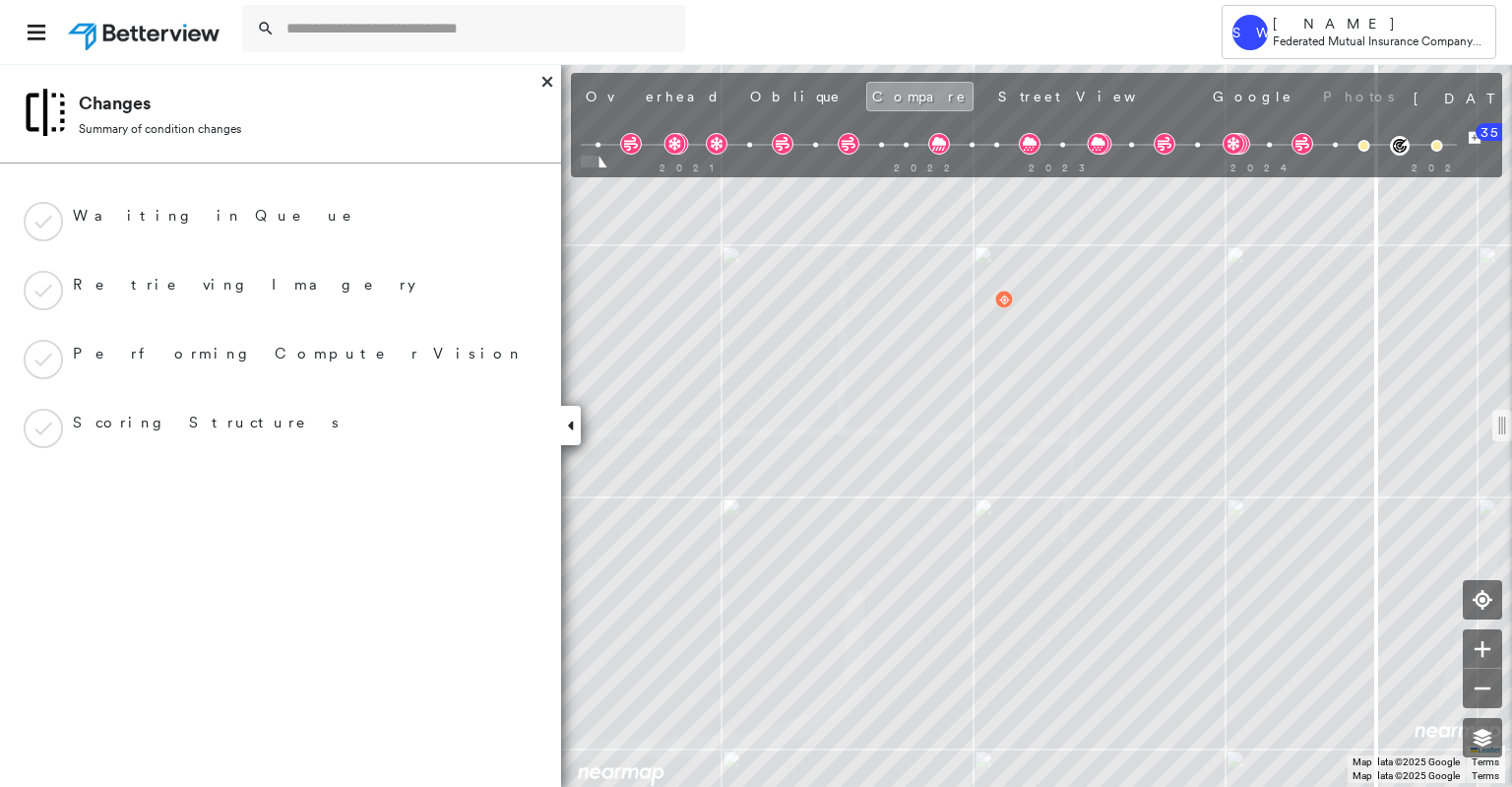 click at bounding box center [704, 32] 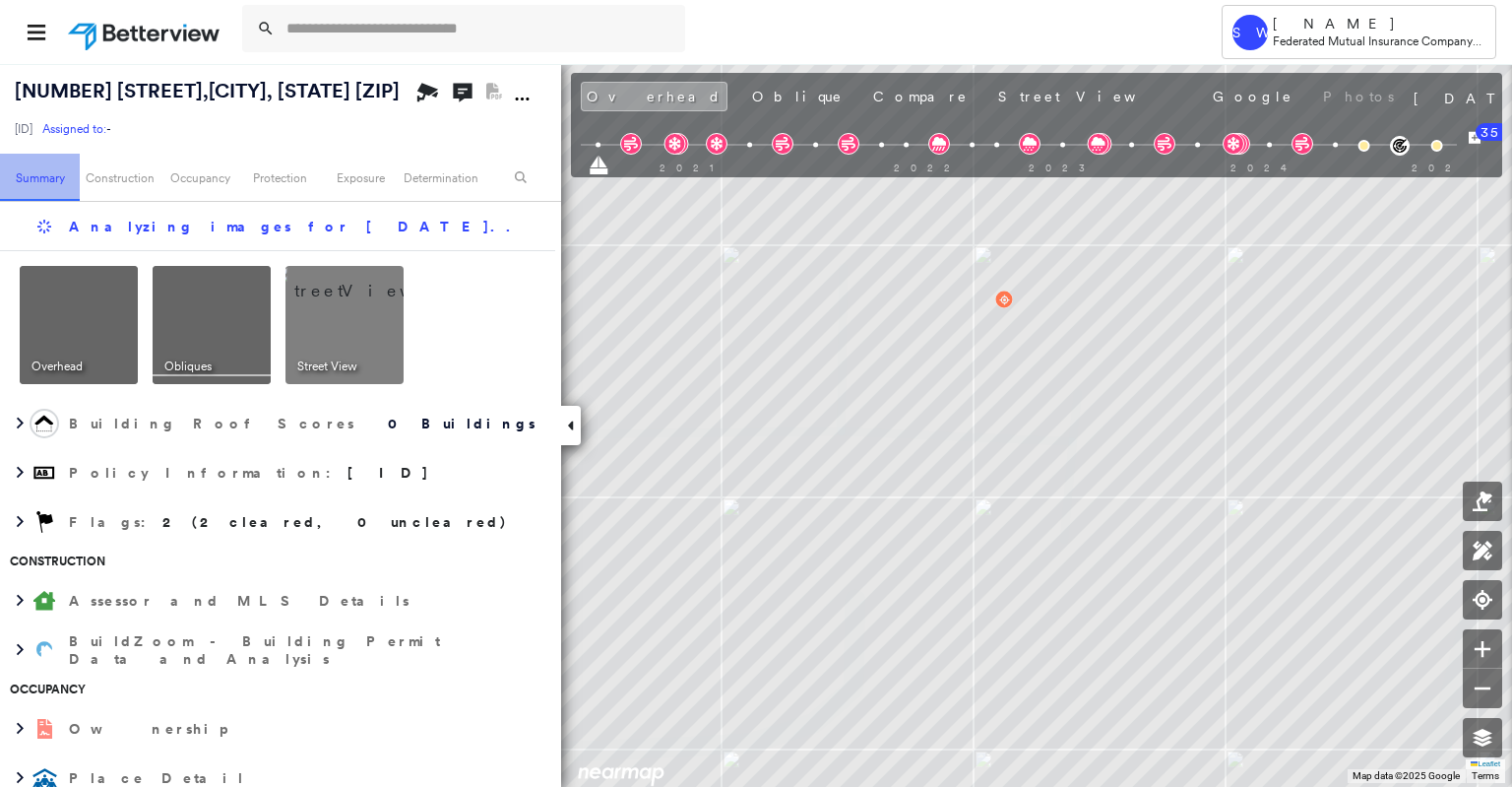 click on "Summary" at bounding box center (39, 177) 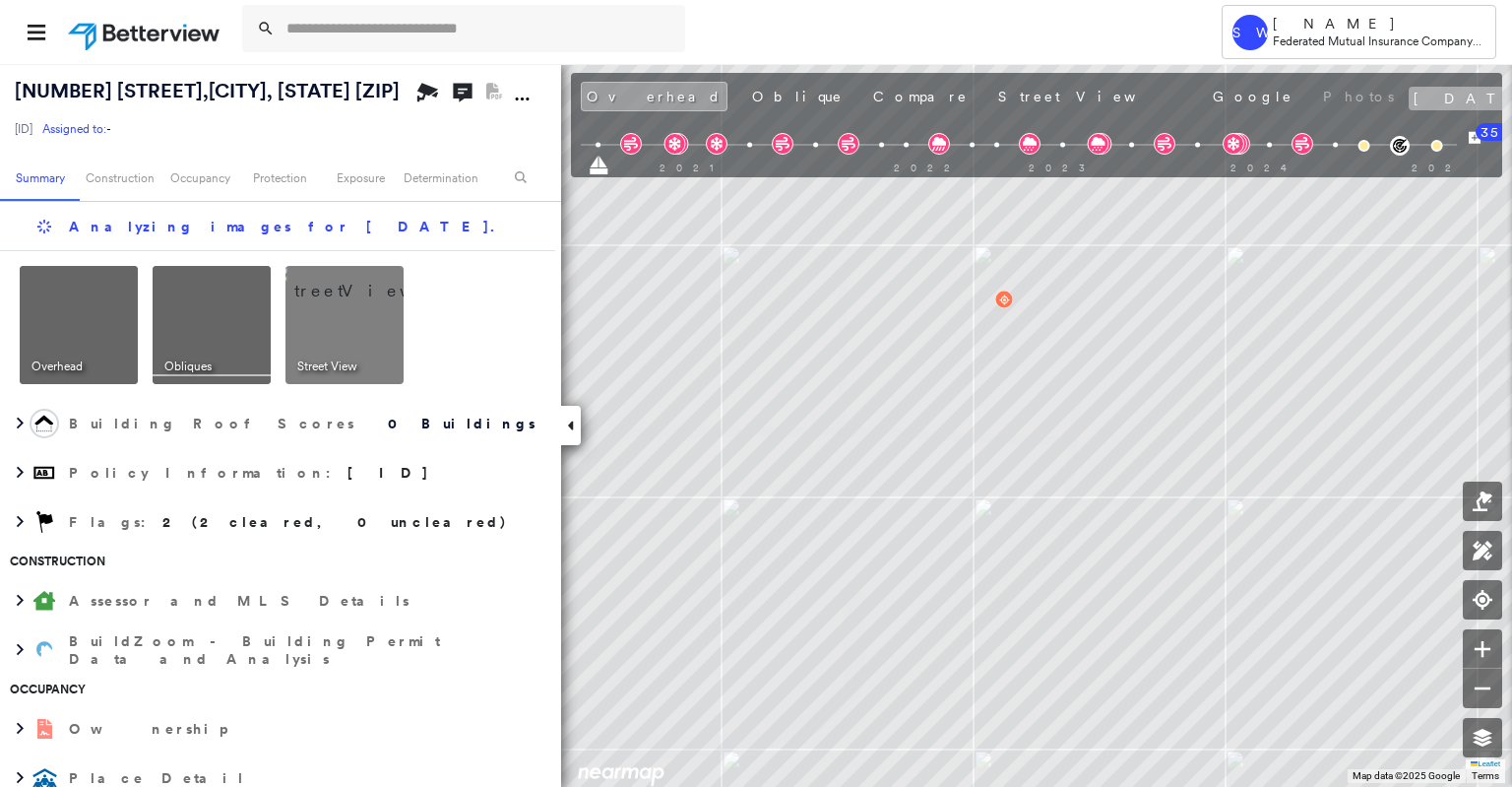 click 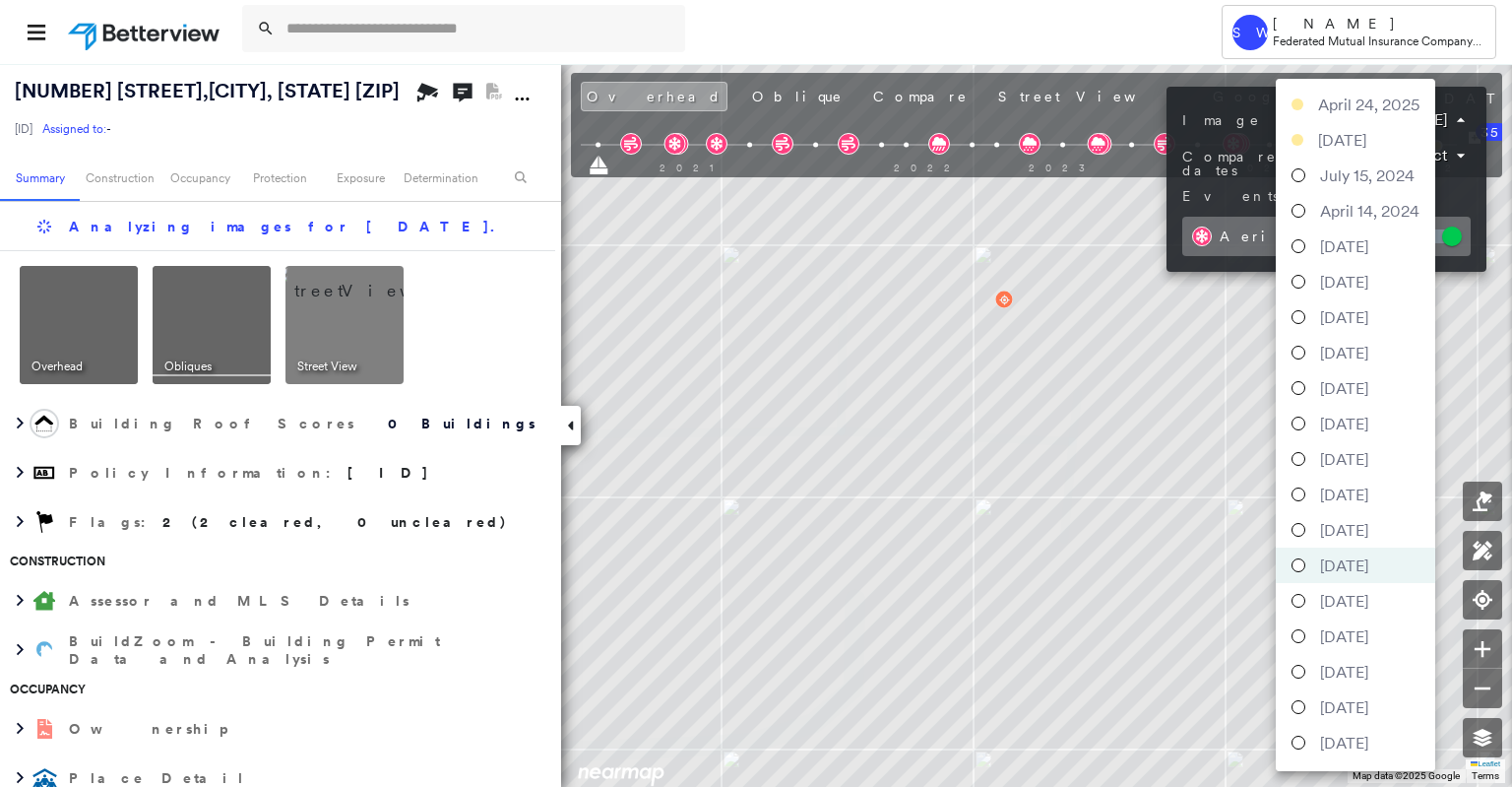 click on "Tower SW [NAME] Federated Mutual Insurance Company - PL / CL [NUMBER] [STREET], [CITY], [STATE] [ZIP] [ID] Assigned to: - Assigned to: - [ID] Assigned to: - Open Comments PDF Report Not Available Summary Construction Occupancy Protection Exposure Determination Analyzing images for [DATE] . Overhead Obliques Street View Building Roof Scores 0 Buildings Policy Information : [ID] Flags : 2 (2 cleared, 0 uncleared) Construction Assessor and MLS Details BuildZoom - Building Permit Data and Analysis Occupancy Ownership Place Detail Protection Exposure Determination Flags : 2 (2 cleared, 0 uncleared) Uncleared Flags (0) Cleared Flags (2) There are no uncleared flags. Action Taken New Entry History Quote/New Business Terms & Conditions Added ACV Endorsement Added Cosmetic Endorsement Inspection/Loss Control Report Information Added to Inspection Survey Onsite Inspection Ordered Determined No Inspection Needed General Used Report to Further Agent/Insured Discussion Save Renewal 35" at bounding box center [756, 393] 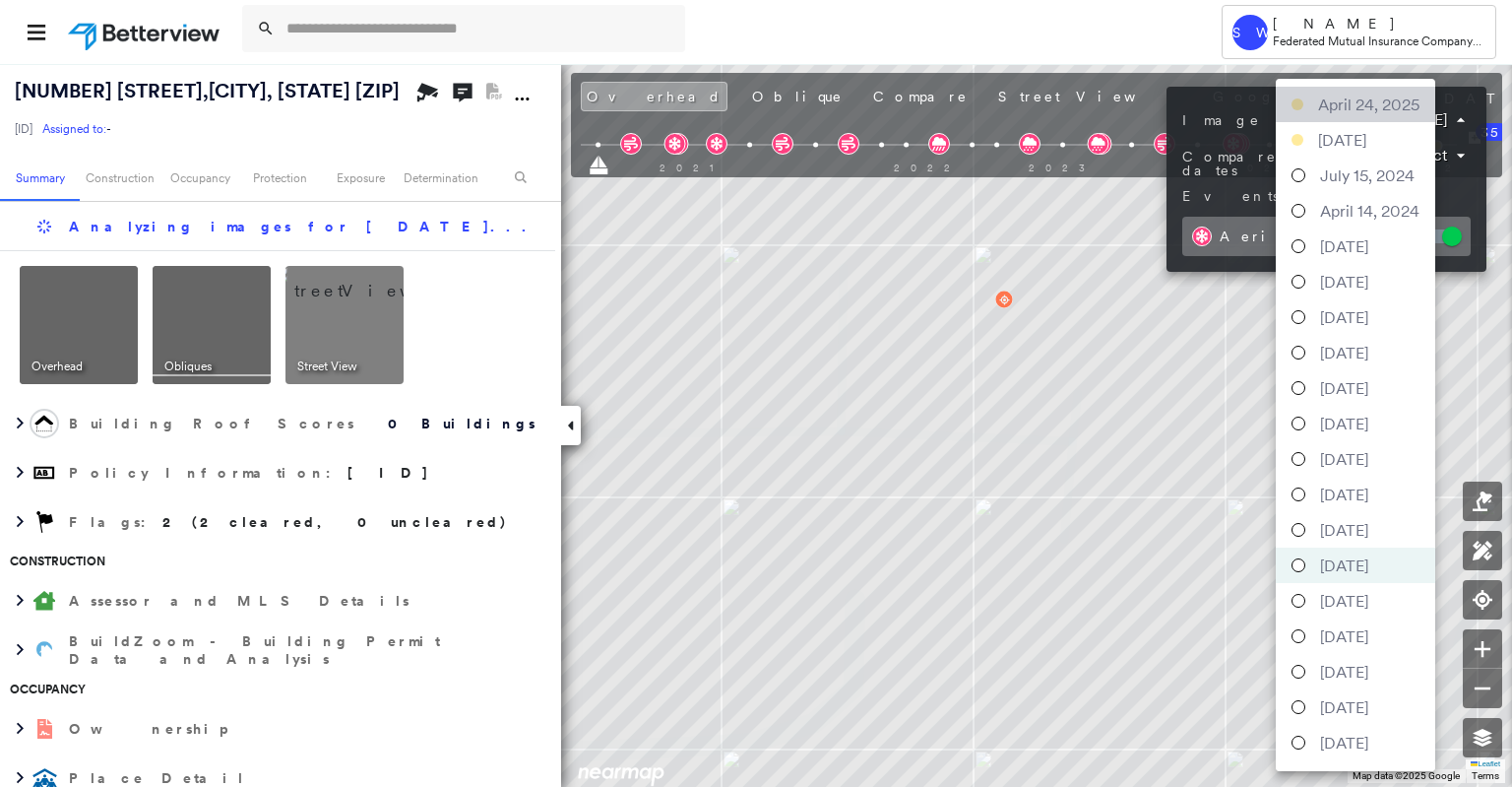 click on "April 24, 2025" at bounding box center [1368, 104] 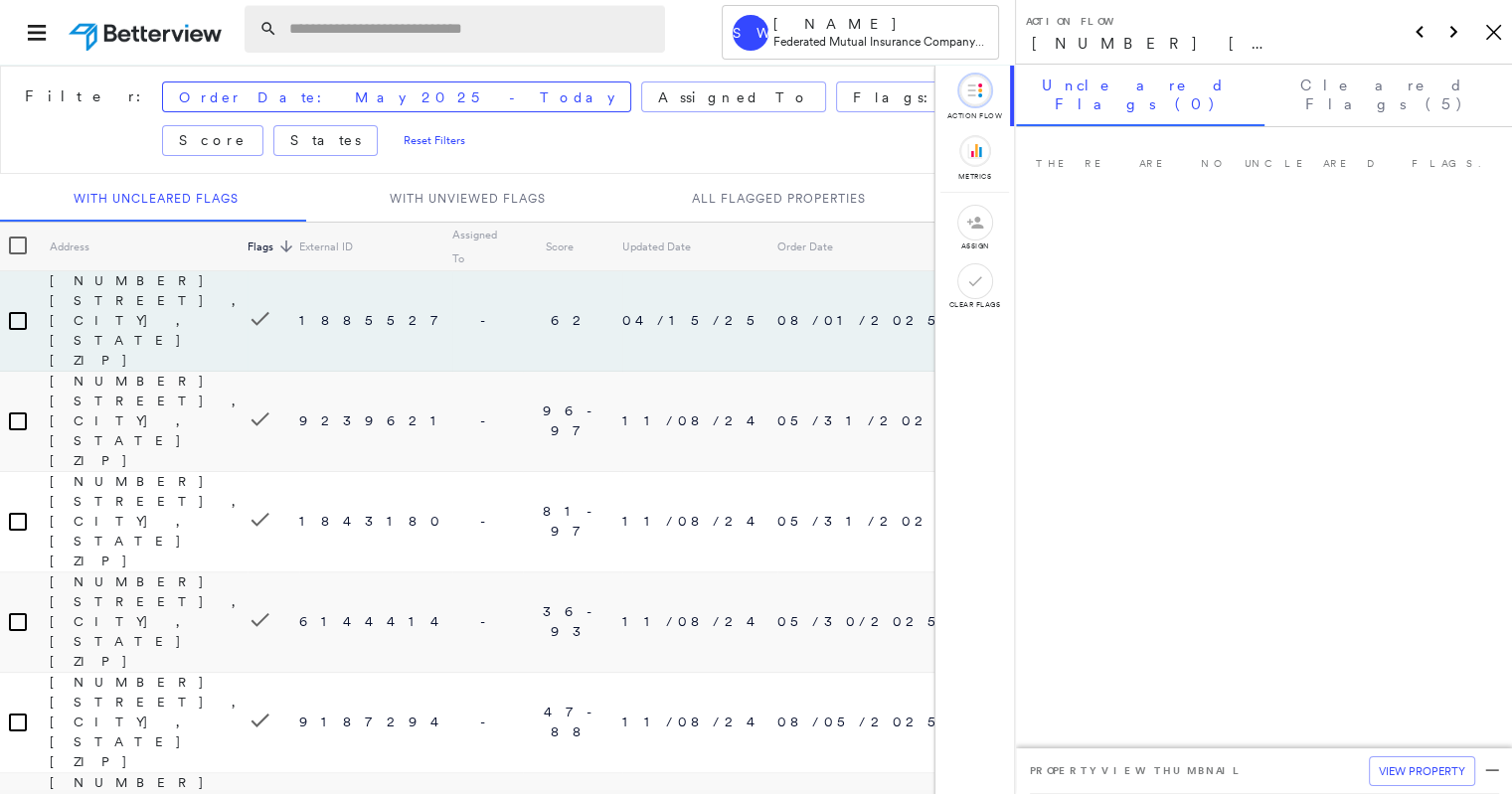 click at bounding box center [471, 29] 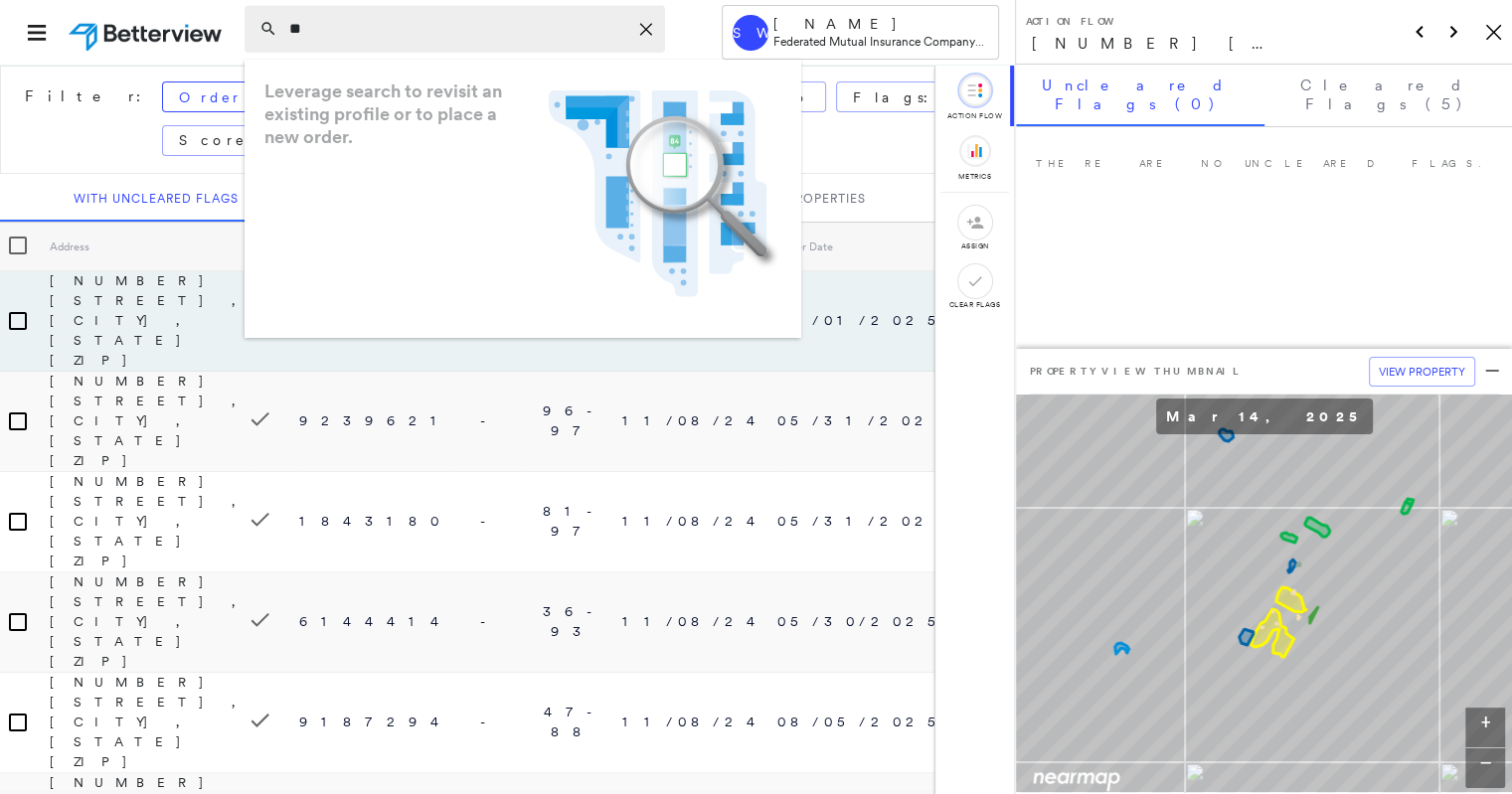 type on "*" 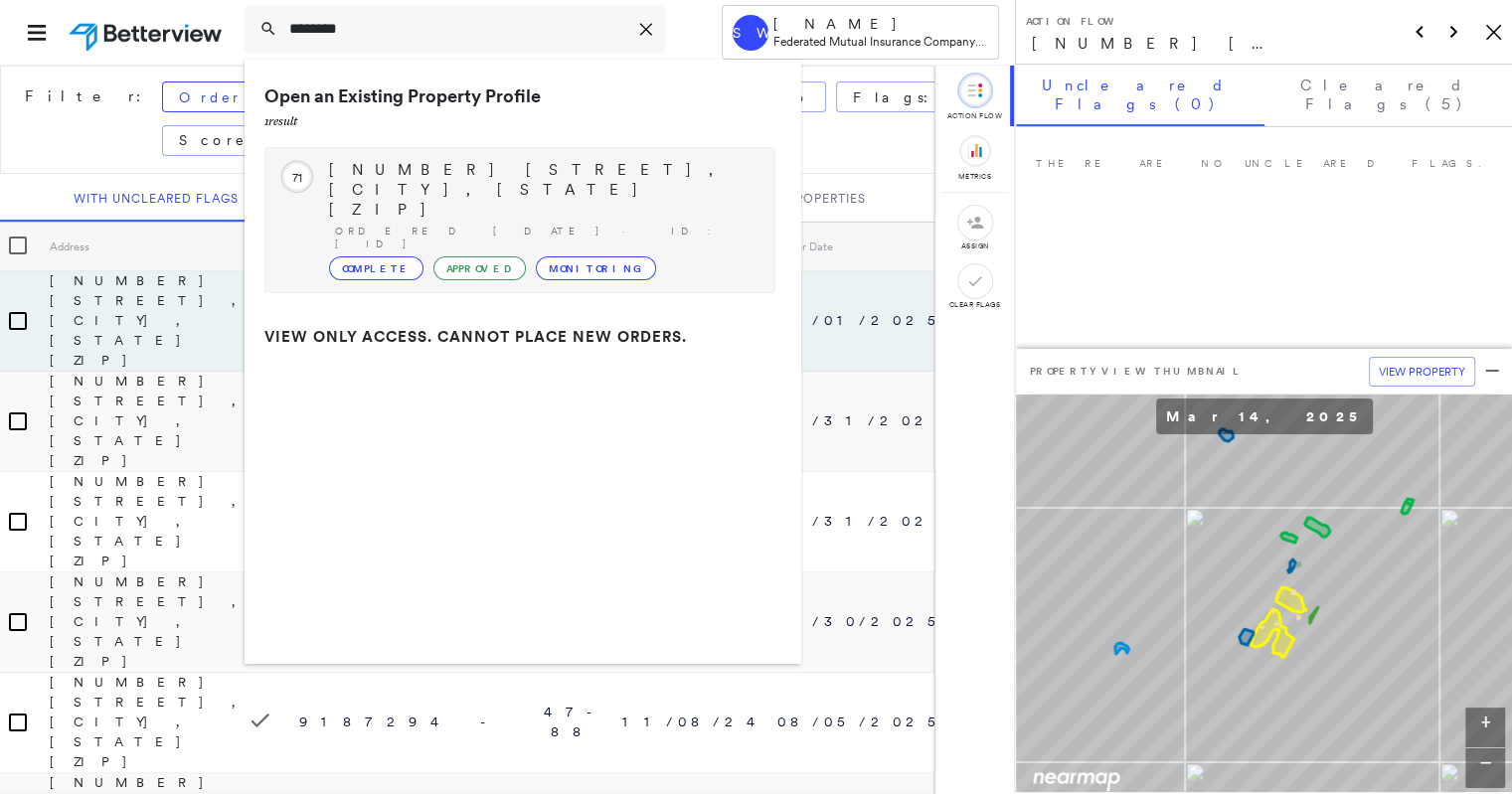 type on "********" 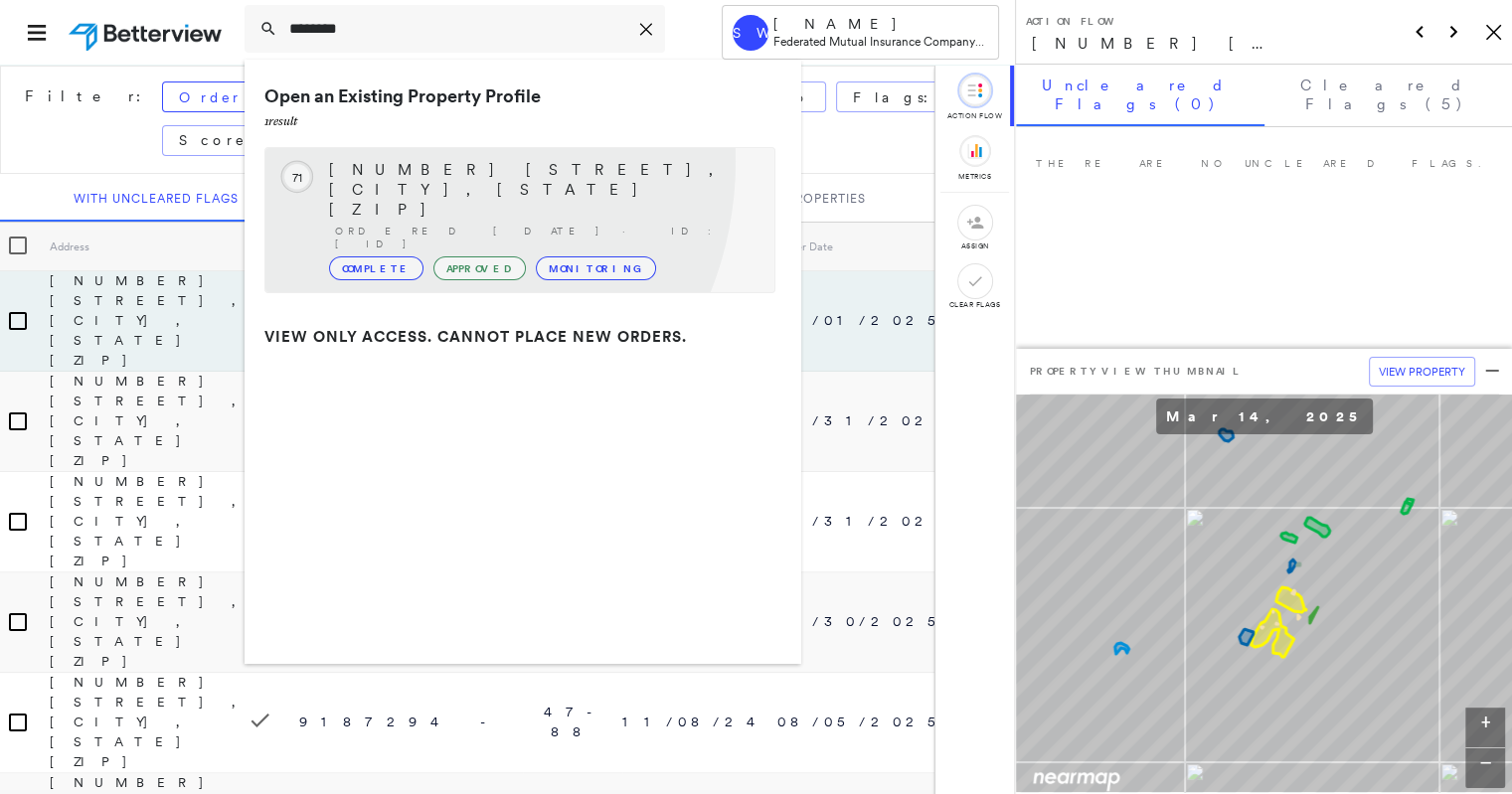 click on "[NUMBER] [STREET], [CITY], [STATE] [ZIP]" at bounding box center [542, 190] 